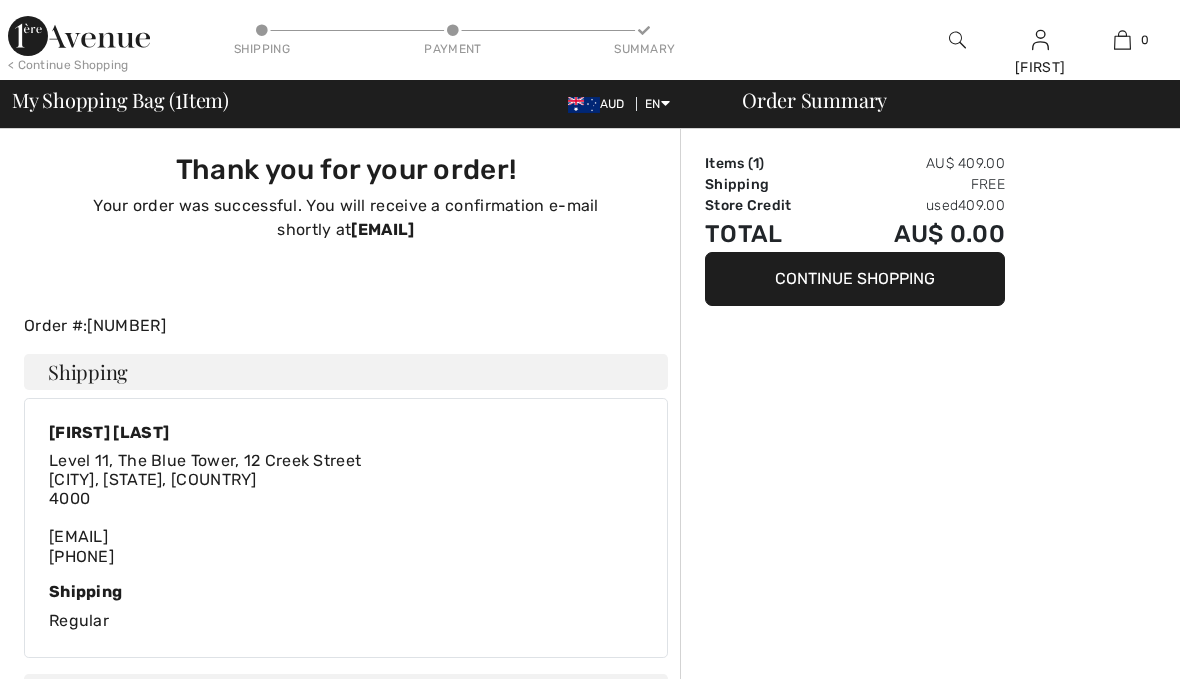 scroll, scrollTop: 0, scrollLeft: 0, axis: both 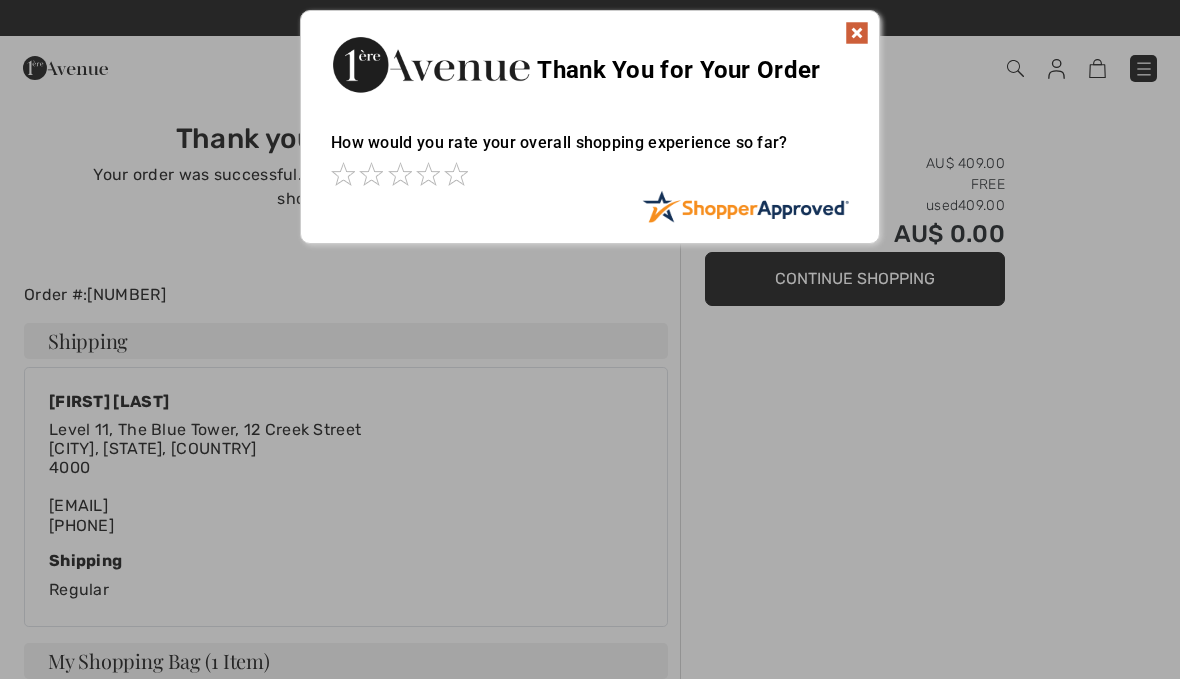 click at bounding box center (590, 339) 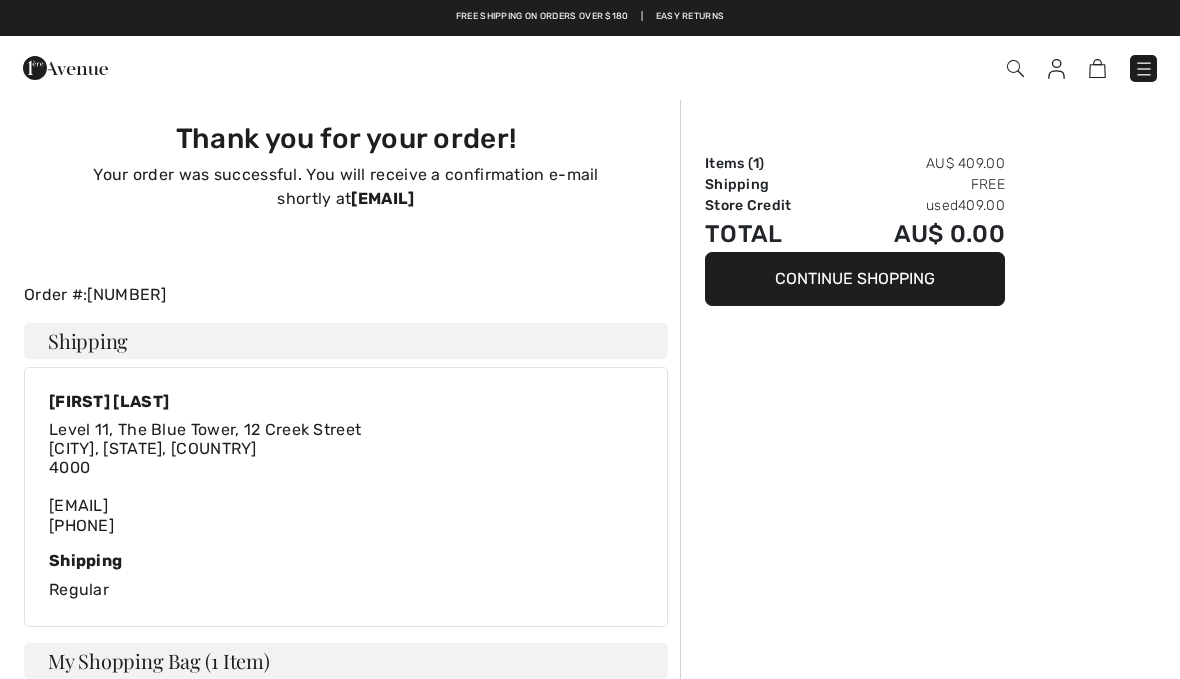 click on "Continue Shopping" at bounding box center [855, 279] 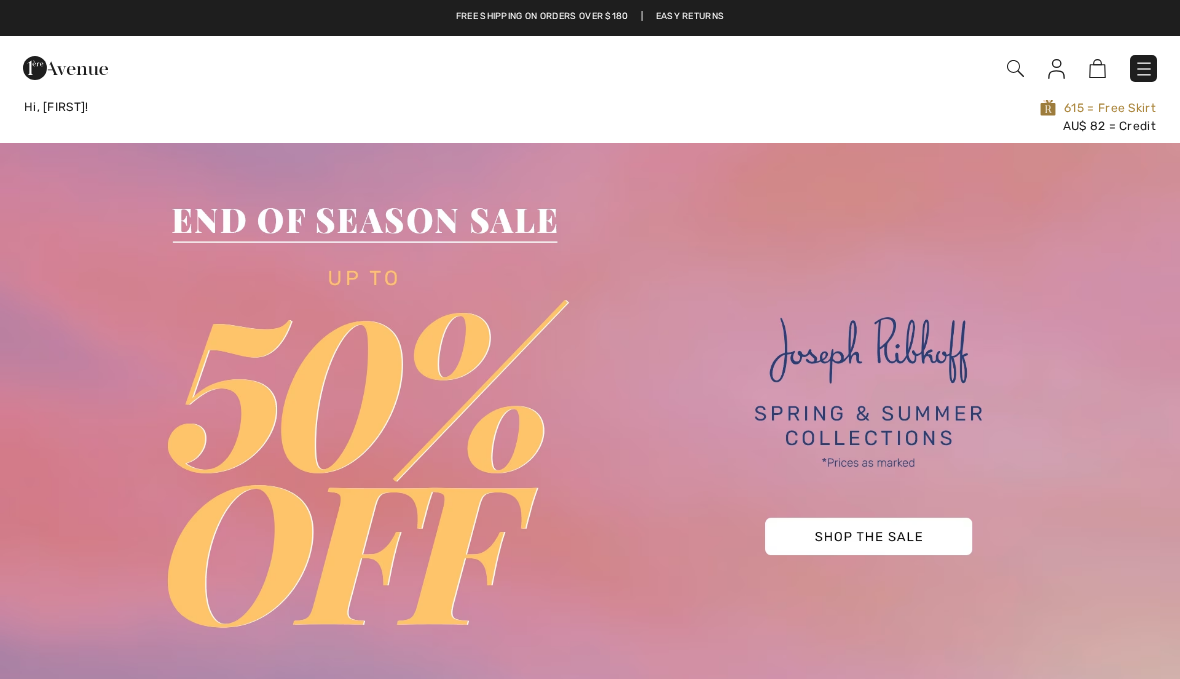 scroll, scrollTop: 0, scrollLeft: 0, axis: both 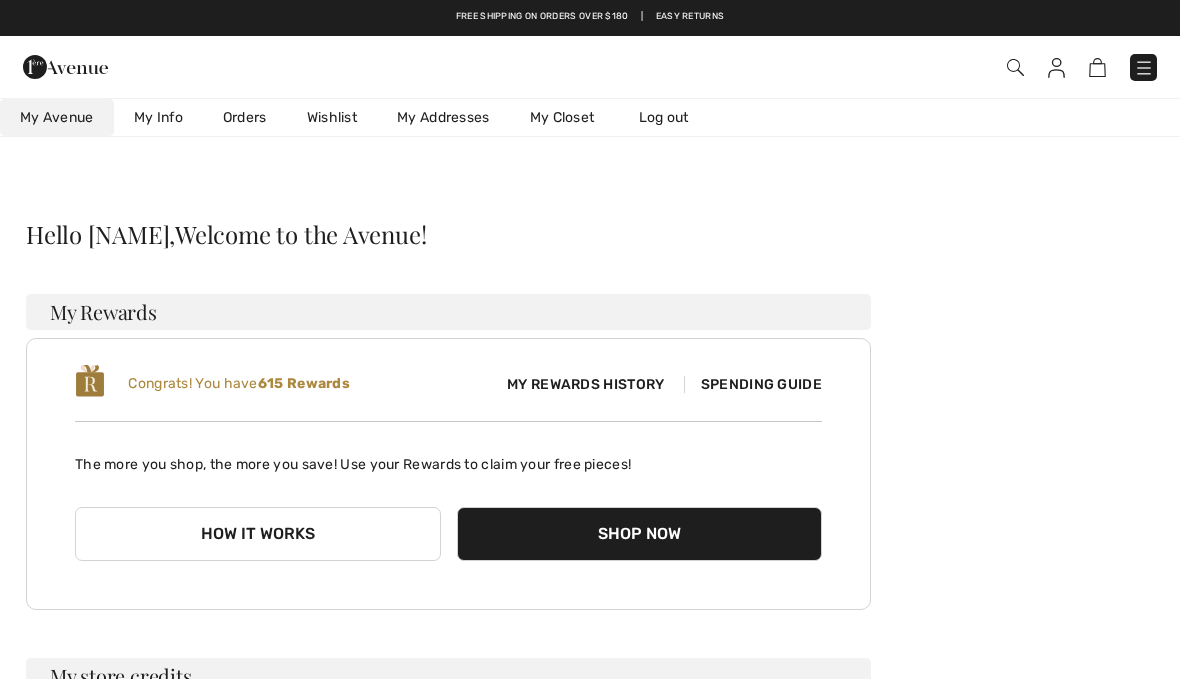 click on "Orders" at bounding box center [245, 117] 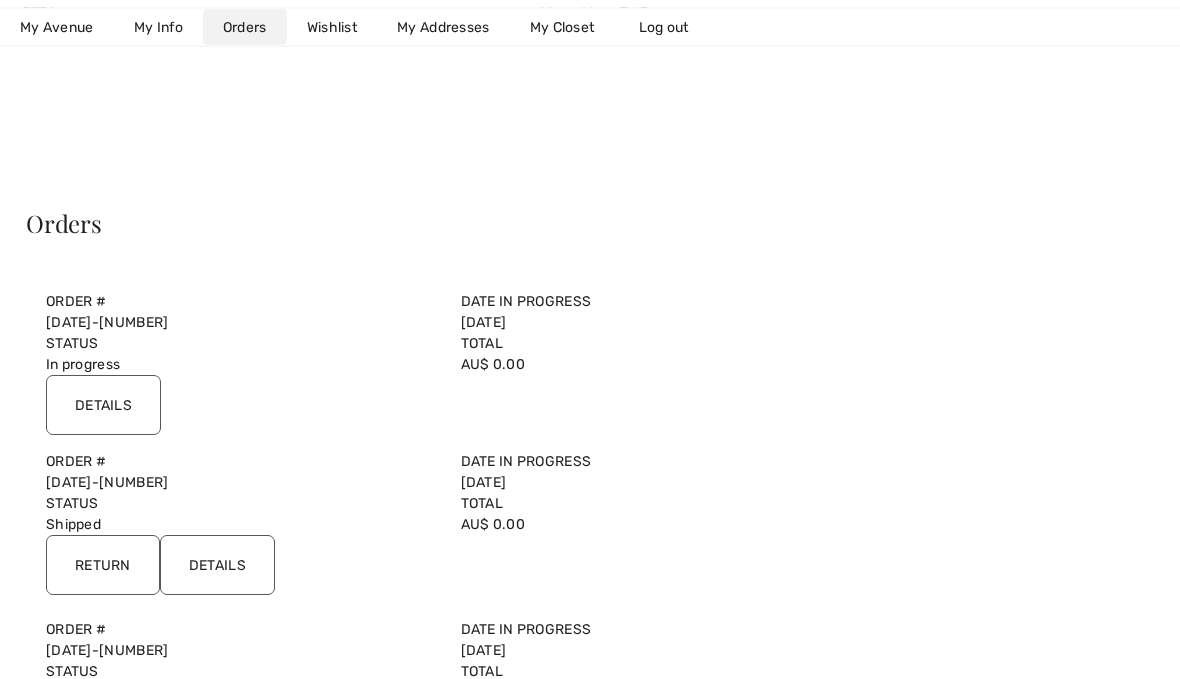 scroll, scrollTop: 11, scrollLeft: 0, axis: vertical 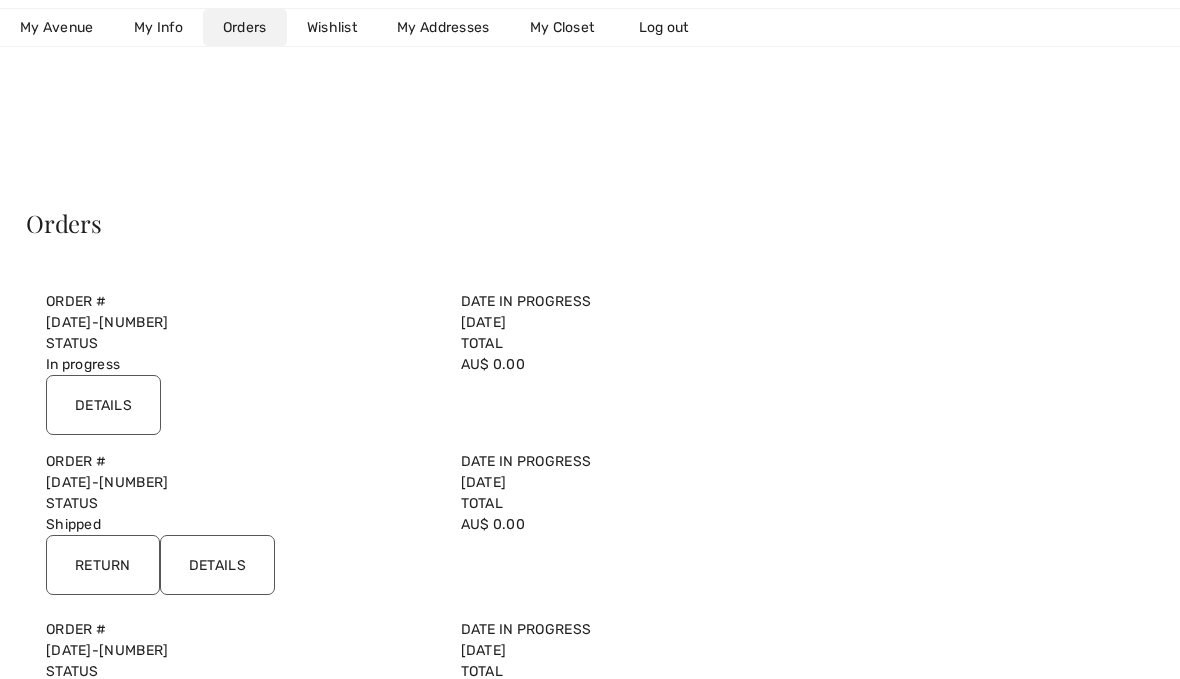 click on "Details" at bounding box center (217, 565) 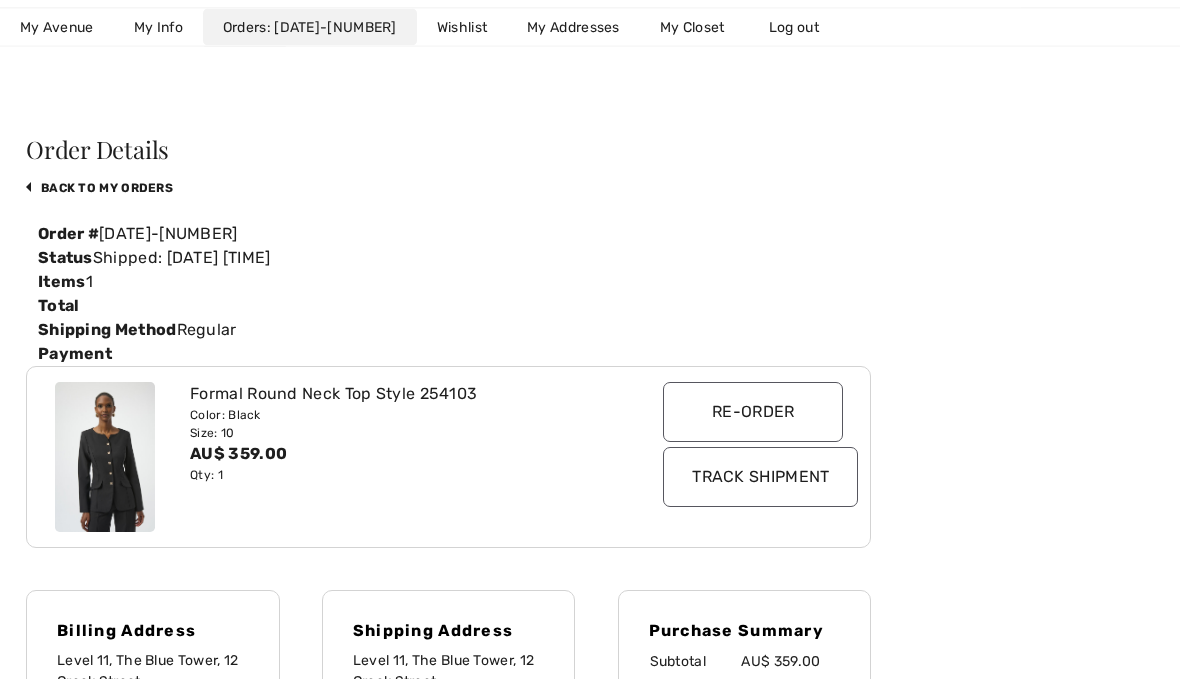 scroll, scrollTop: 85, scrollLeft: 0, axis: vertical 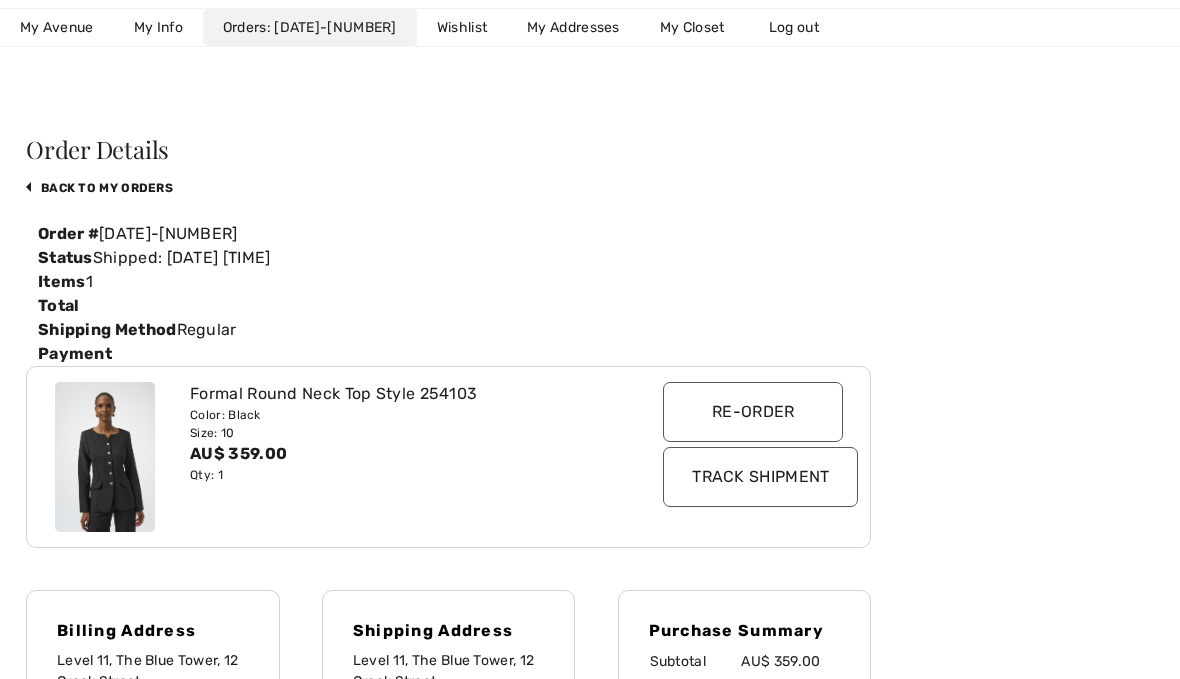 click on "Color: Black" at bounding box center (414, 415) 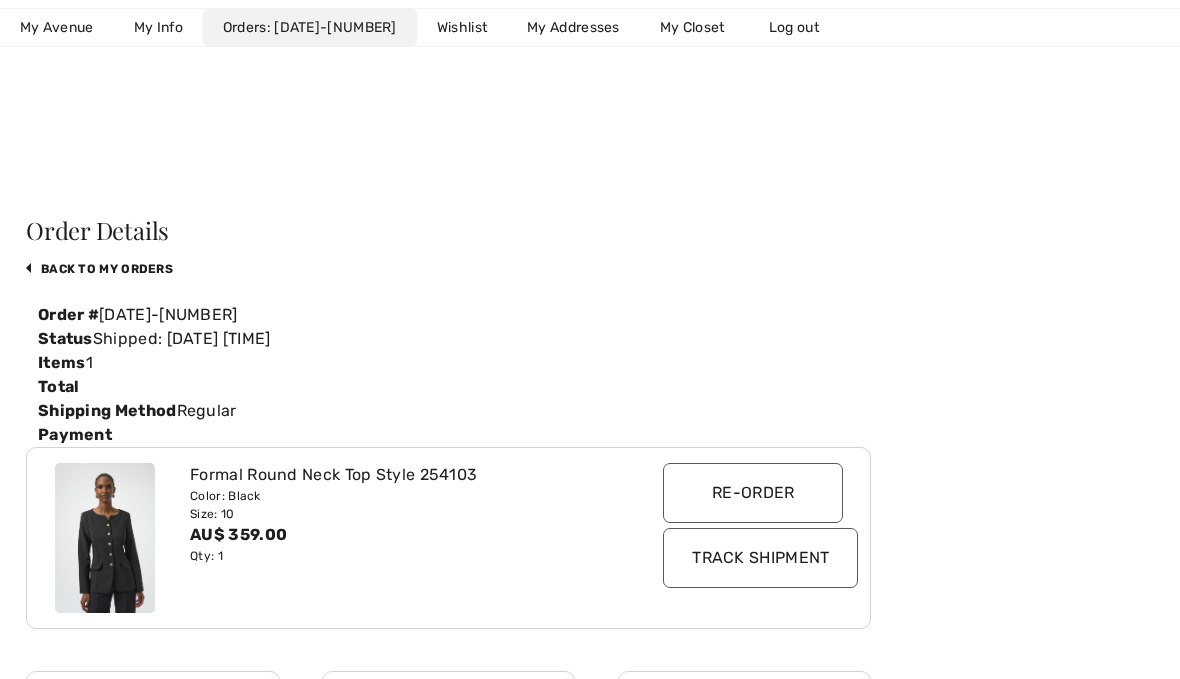 scroll, scrollTop: 0, scrollLeft: 0, axis: both 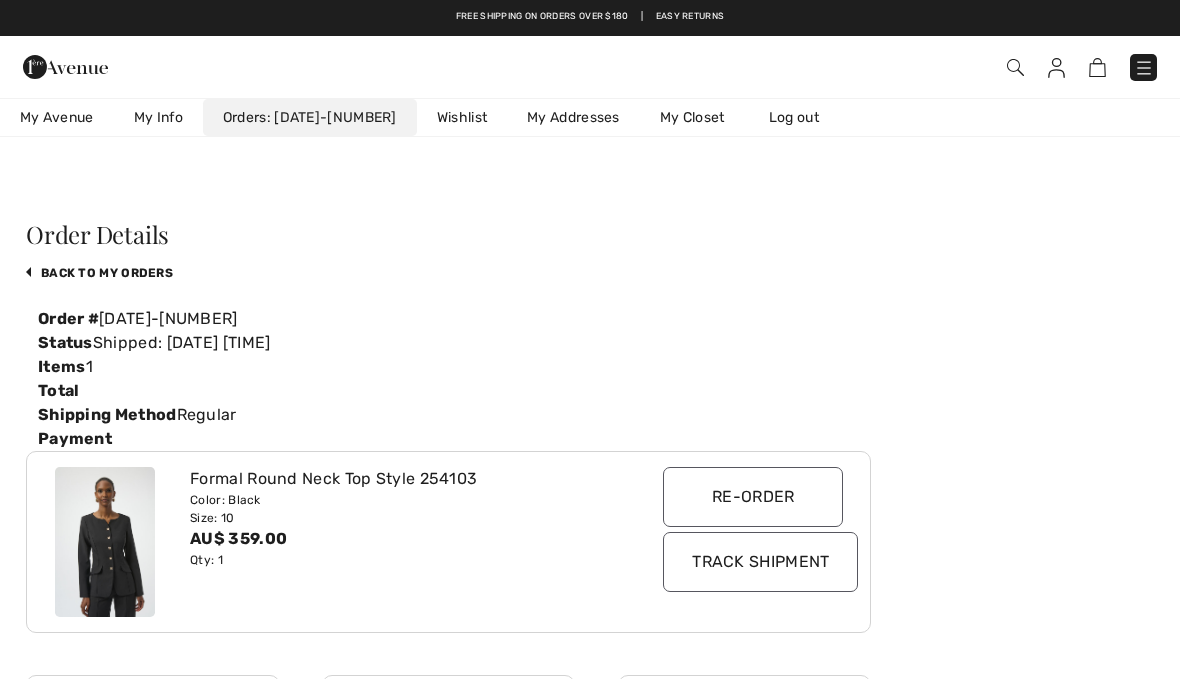 click at bounding box center (1015, 67) 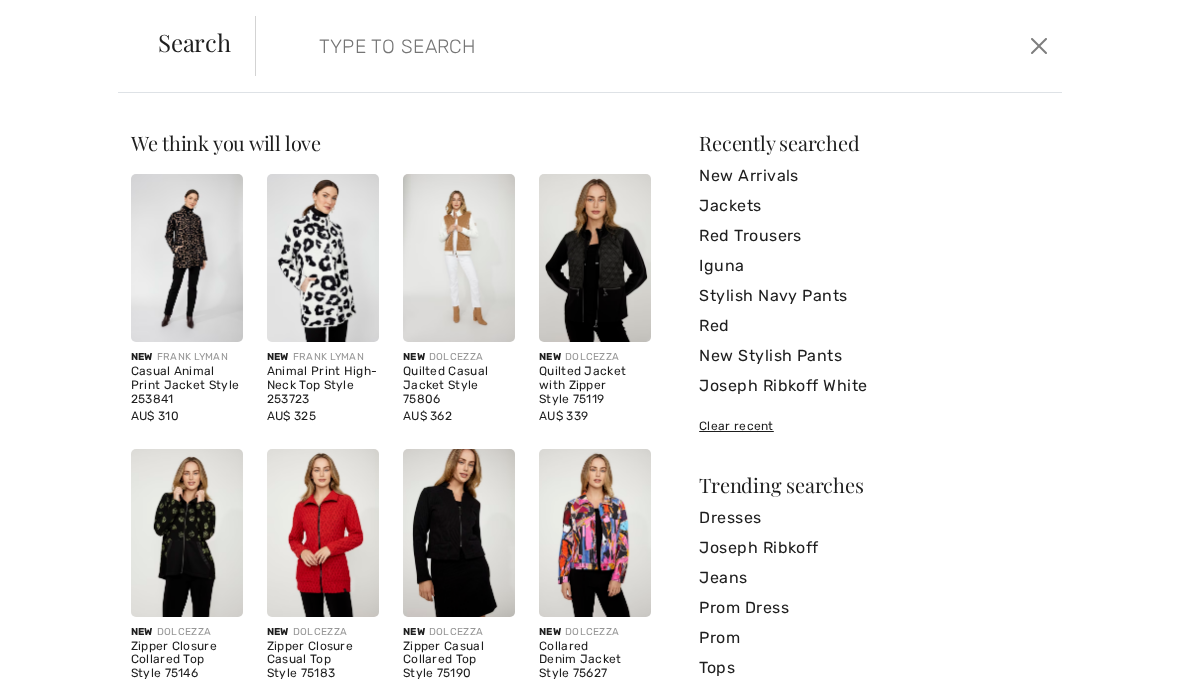 click at bounding box center [574, 46] 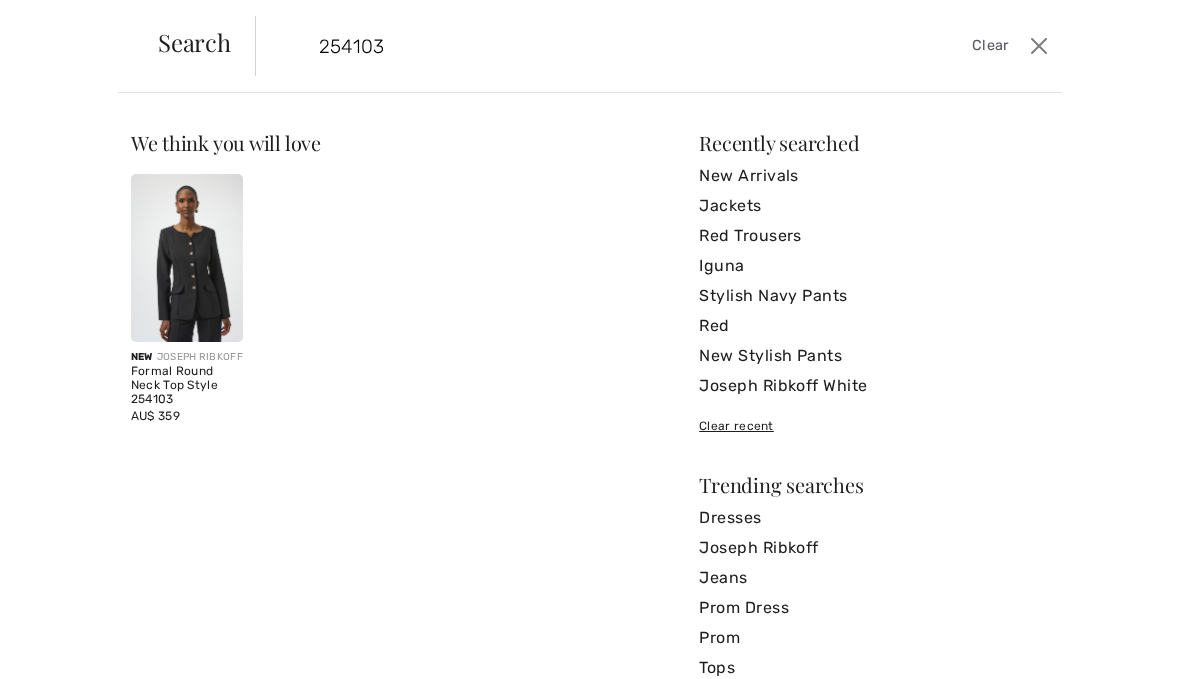 type on "254103" 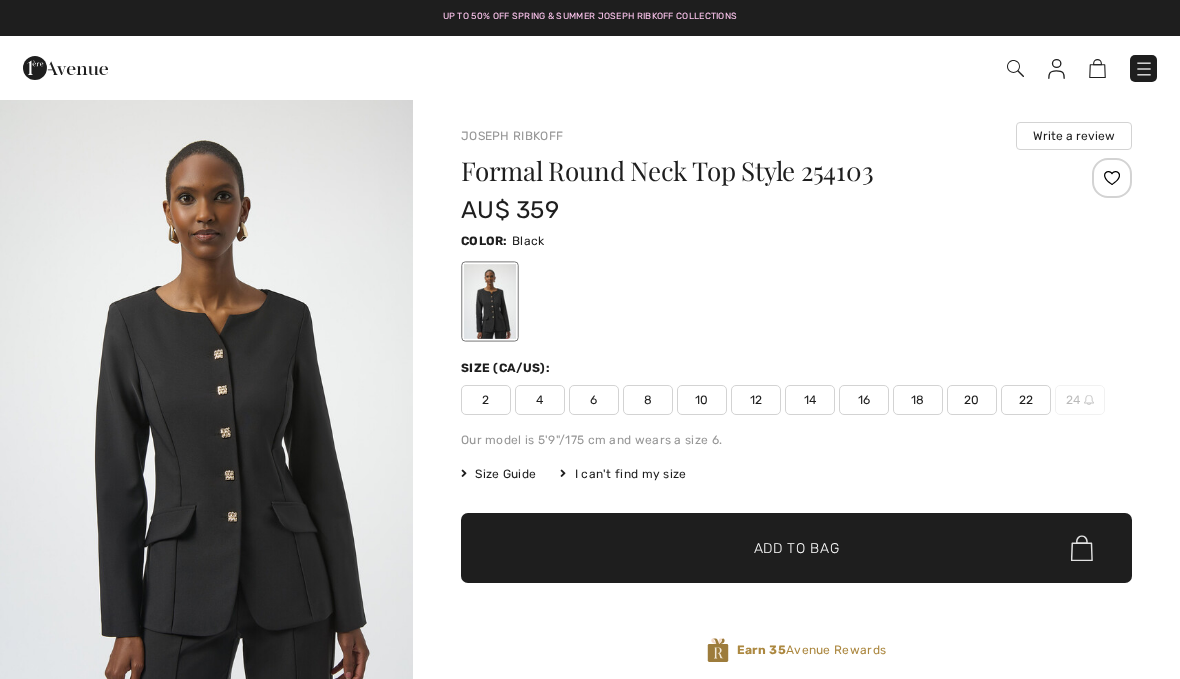 scroll, scrollTop: 498, scrollLeft: 0, axis: vertical 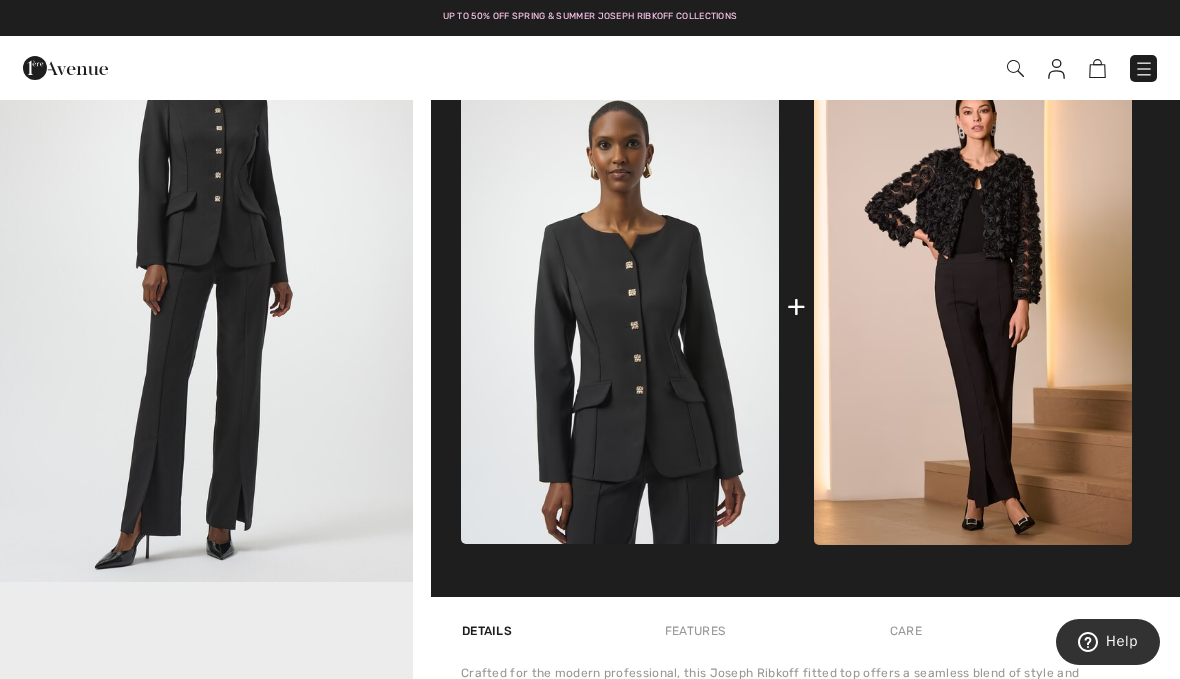 click at bounding box center (973, 306) 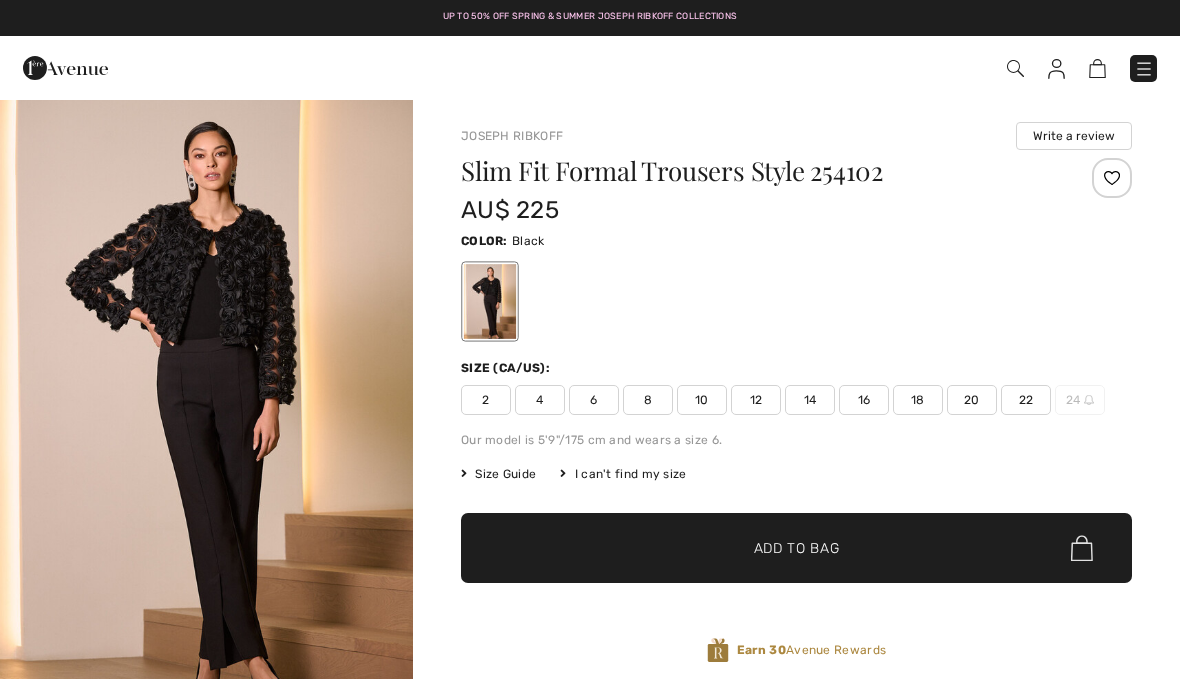 scroll, scrollTop: 17, scrollLeft: 0, axis: vertical 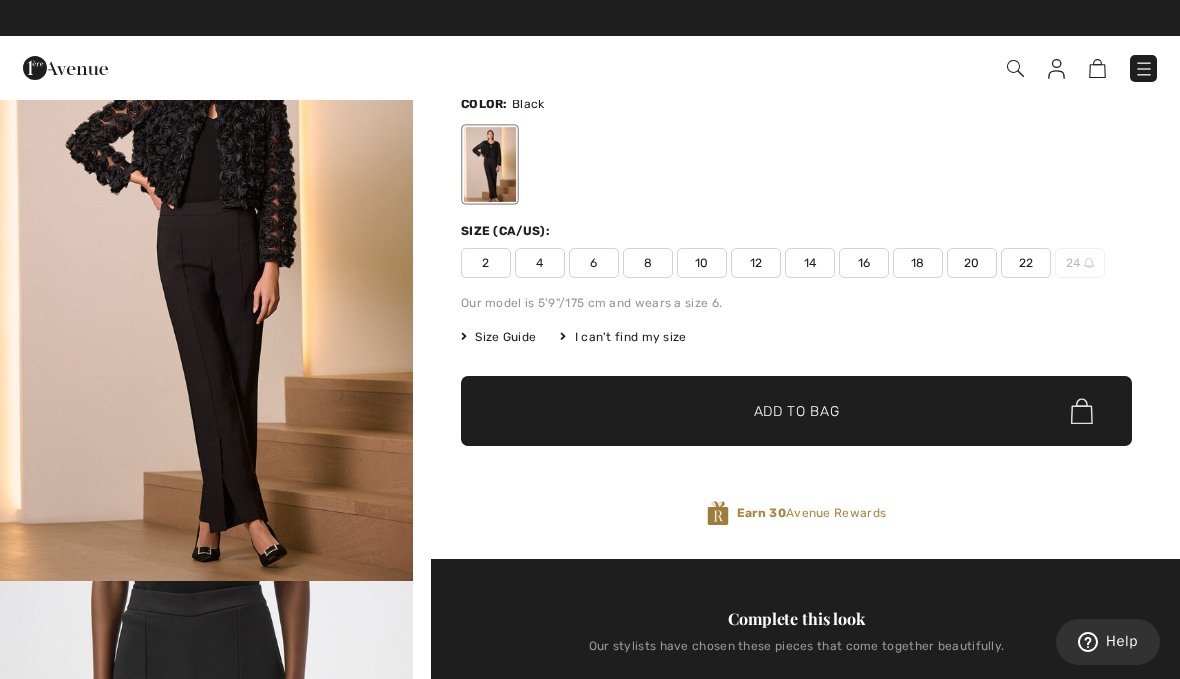 click on "10" at bounding box center [702, 263] 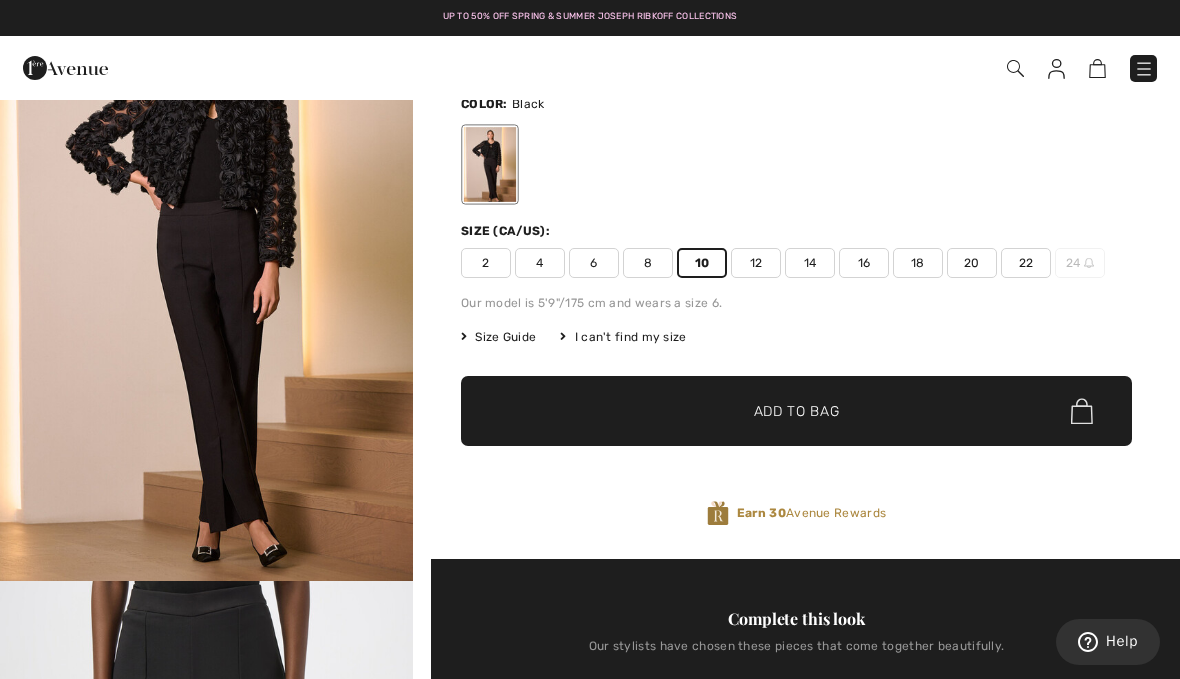 click on "Add to Bag" at bounding box center [797, 411] 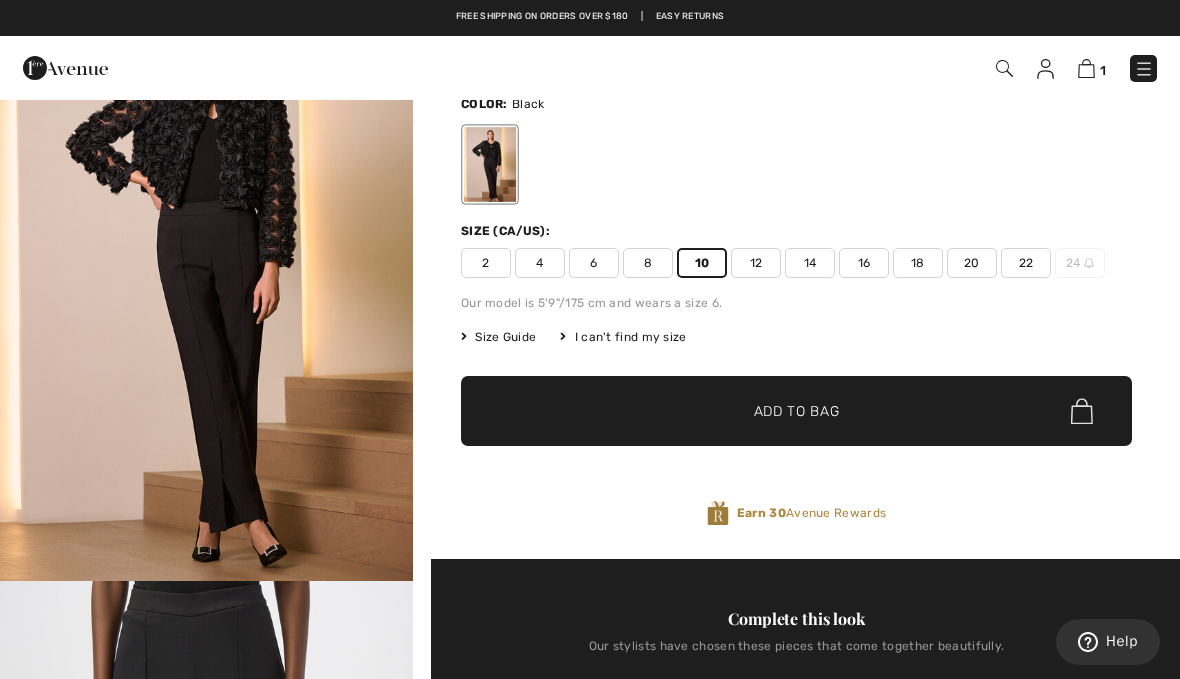 click on "Add to Bag" at bounding box center (797, 411) 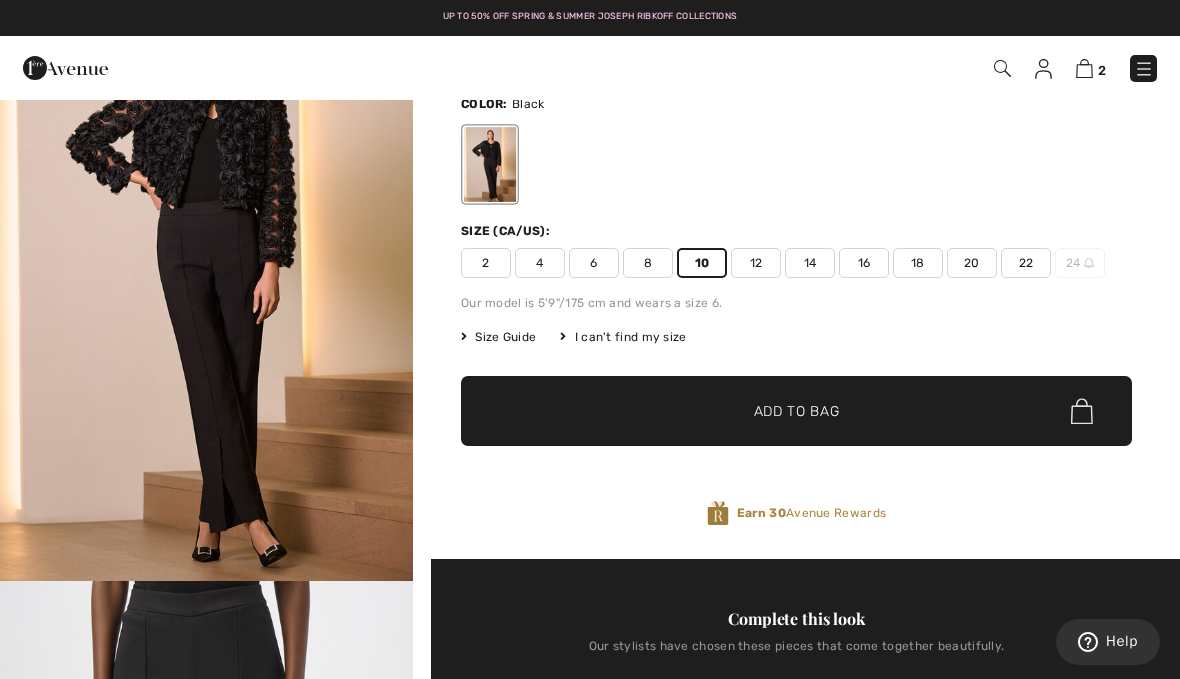 click at bounding box center [1084, 68] 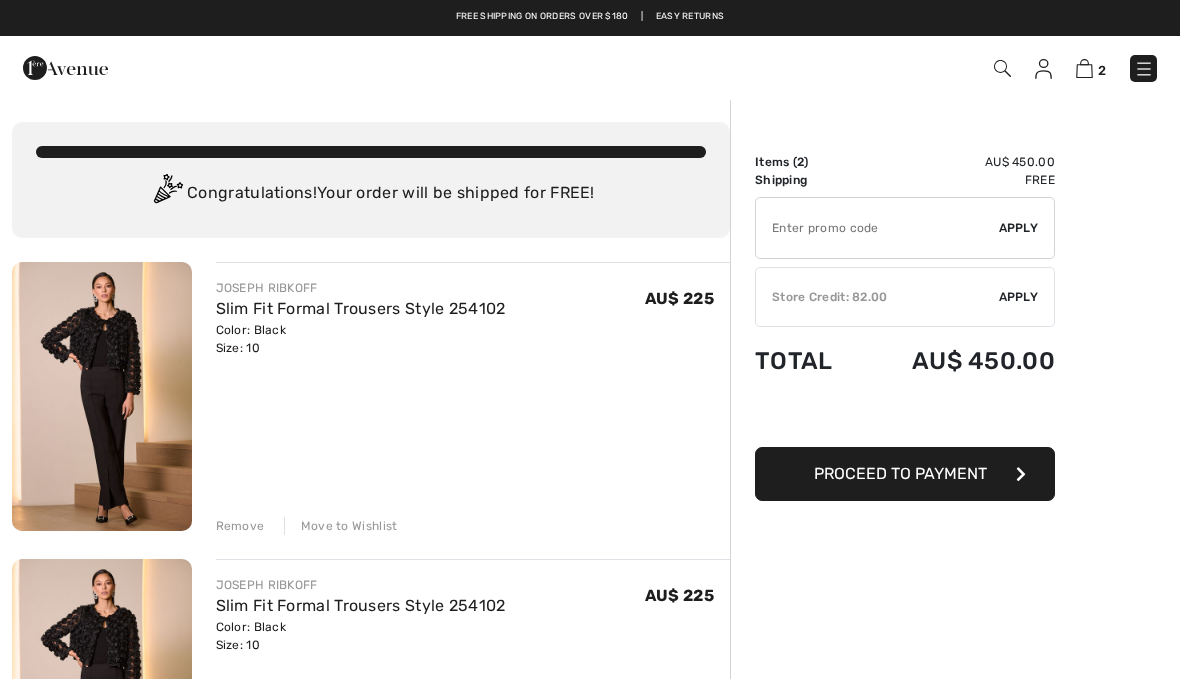 scroll, scrollTop: 0, scrollLeft: 0, axis: both 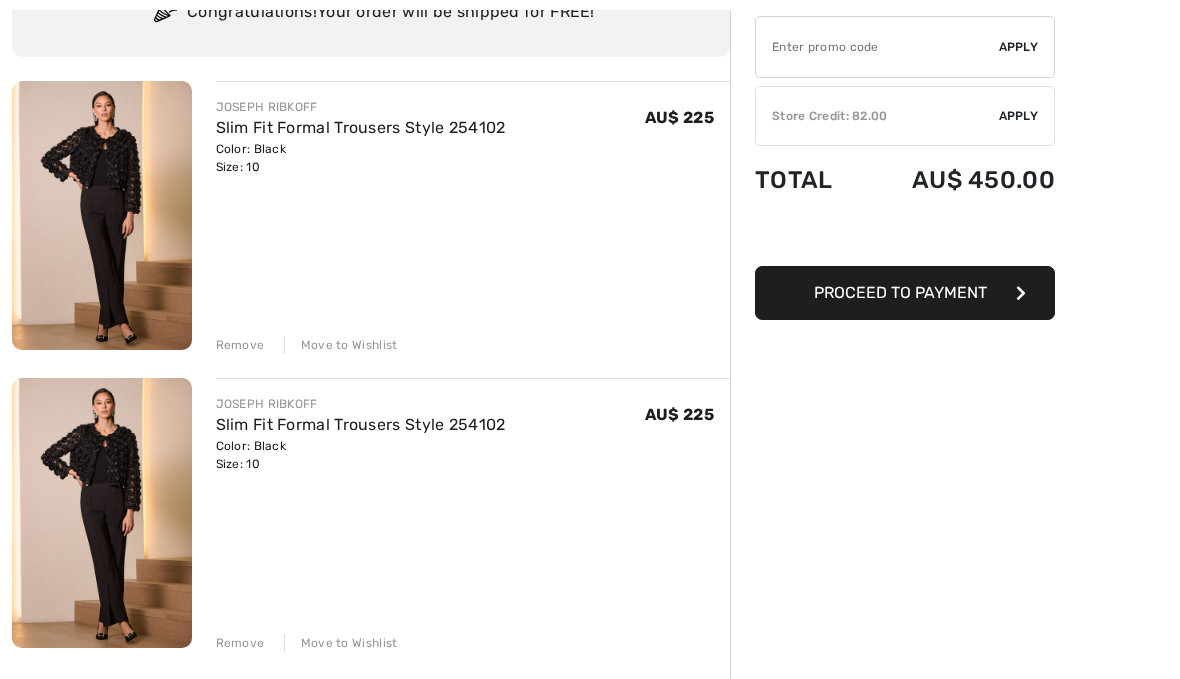 click on "Remove" at bounding box center (240, 644) 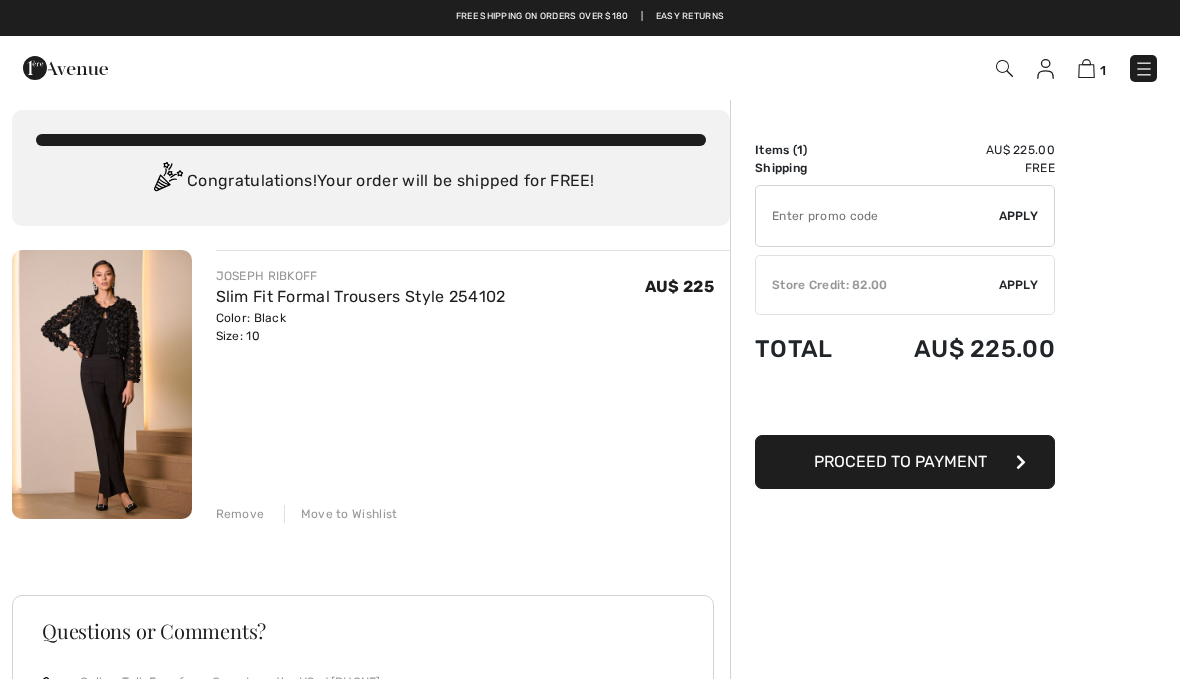scroll, scrollTop: 0, scrollLeft: 0, axis: both 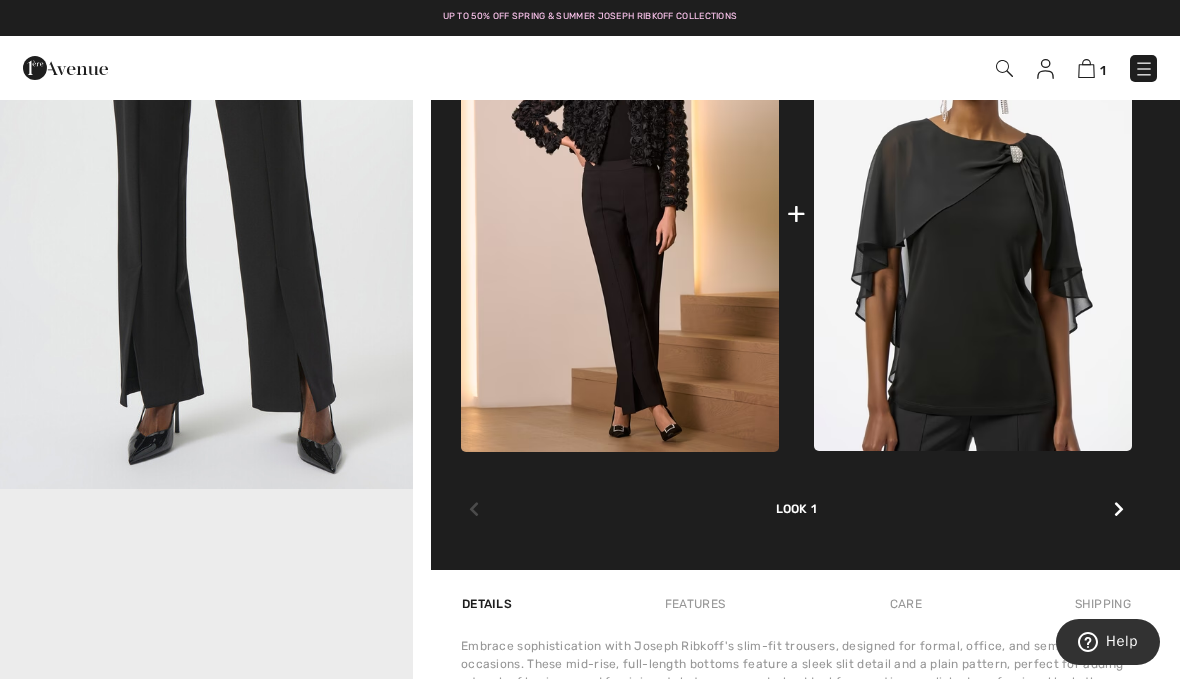 click at bounding box center (1119, 509) 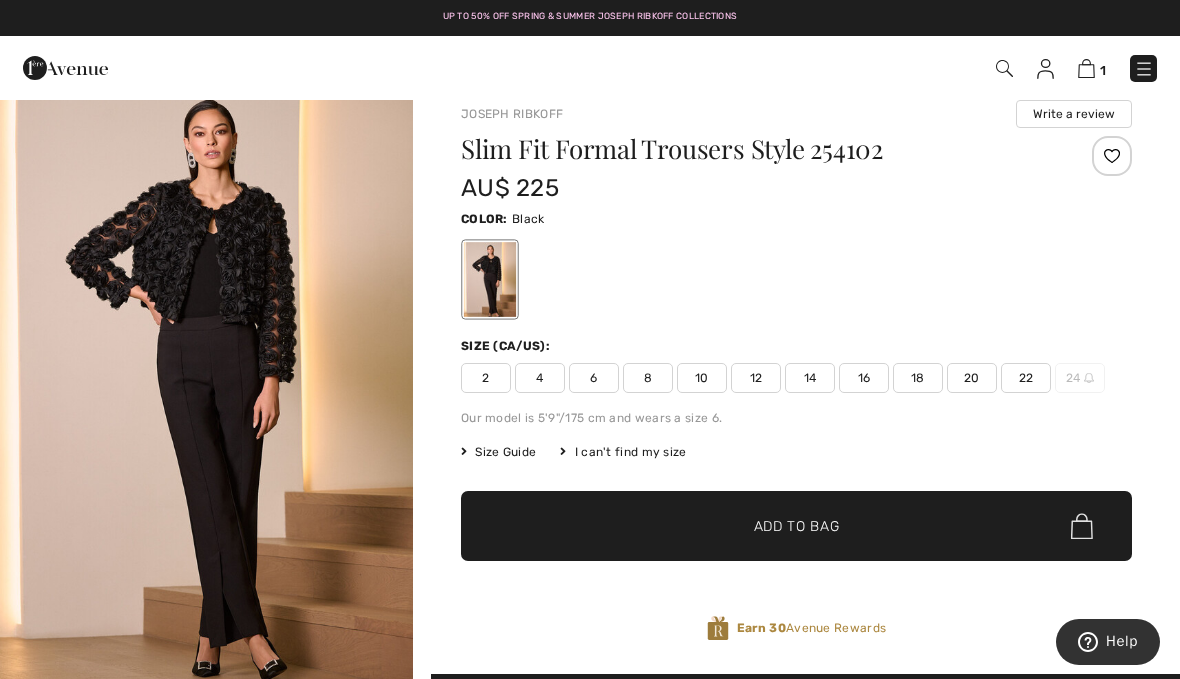 scroll, scrollTop: 0, scrollLeft: 0, axis: both 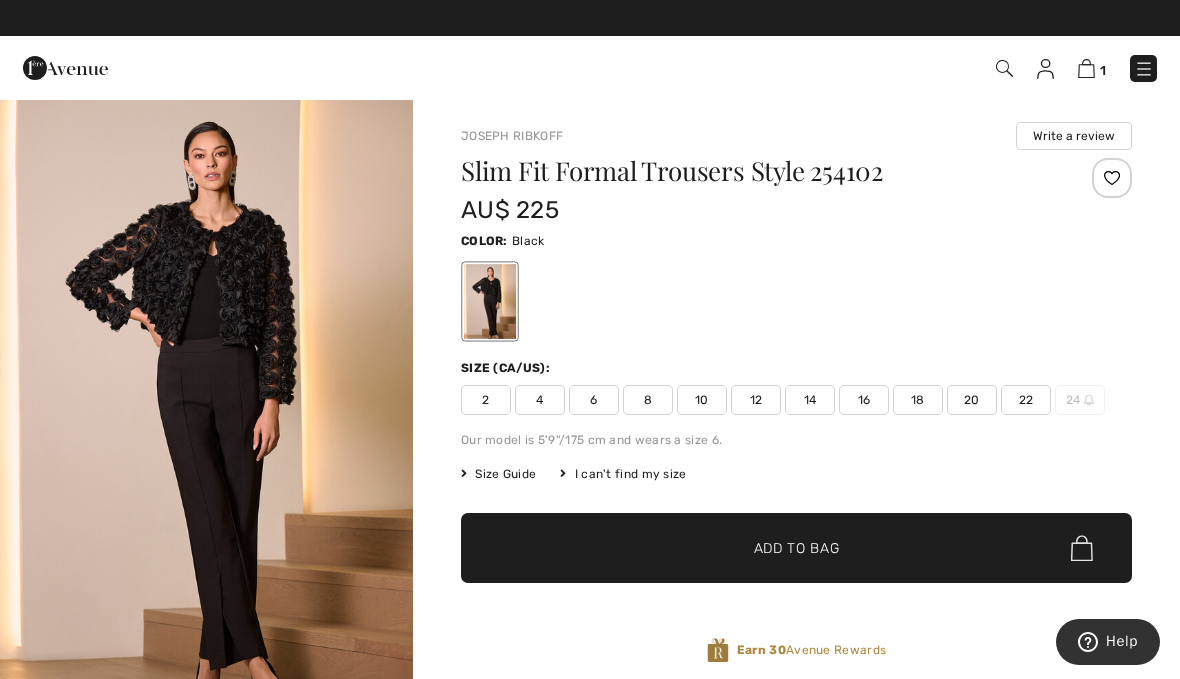 click at bounding box center [1086, 68] 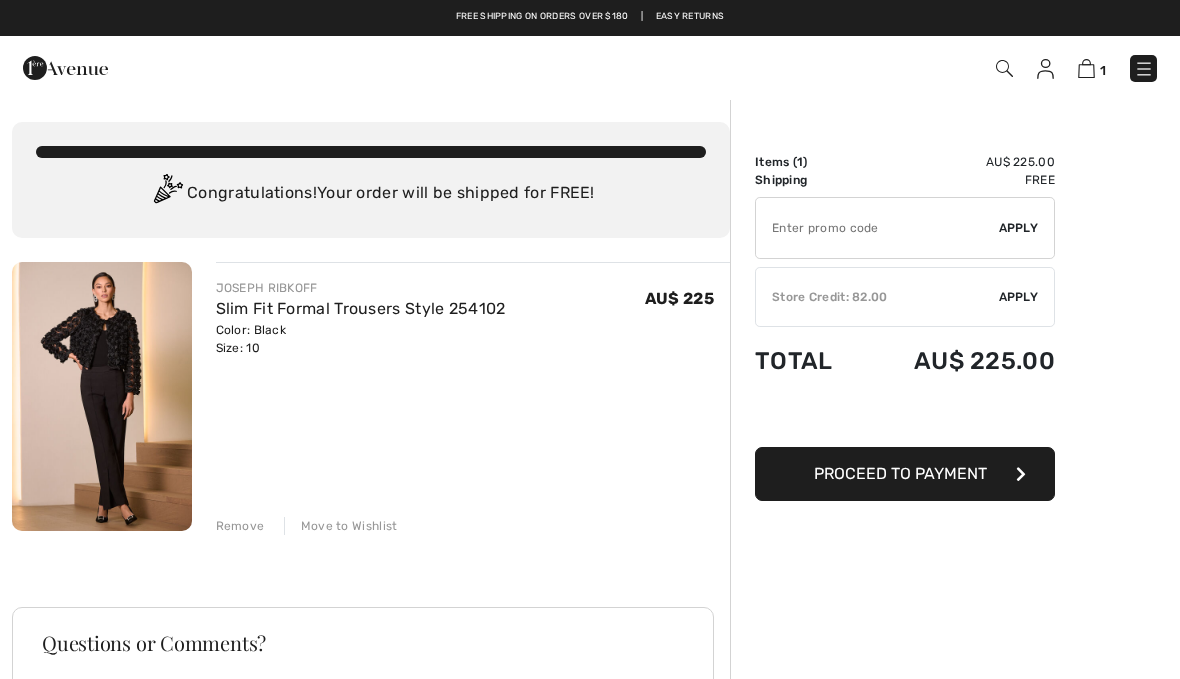scroll, scrollTop: 0, scrollLeft: 0, axis: both 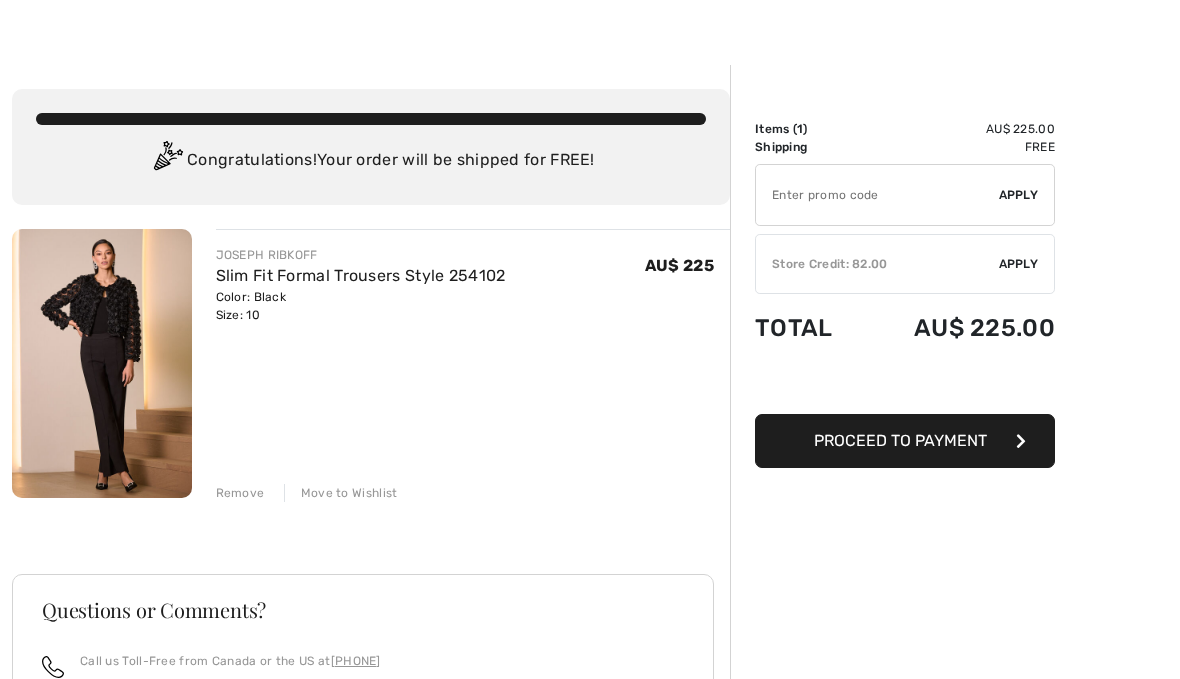 click on "Apply" at bounding box center [1019, 264] 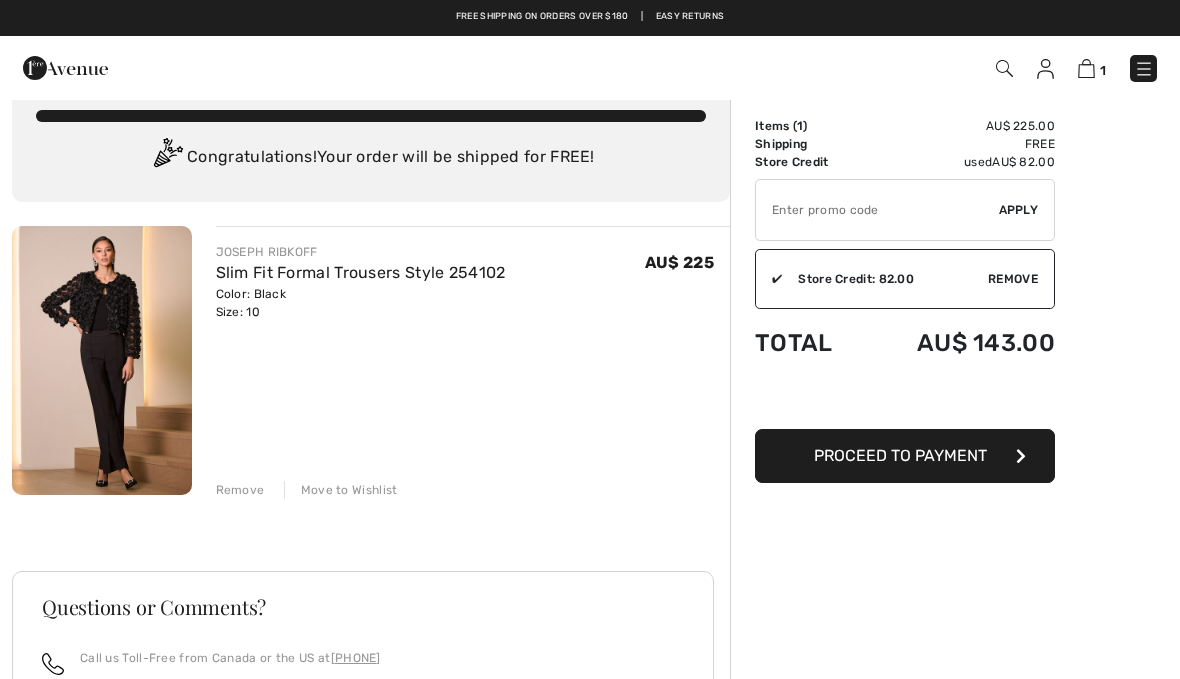 scroll, scrollTop: 32, scrollLeft: 0, axis: vertical 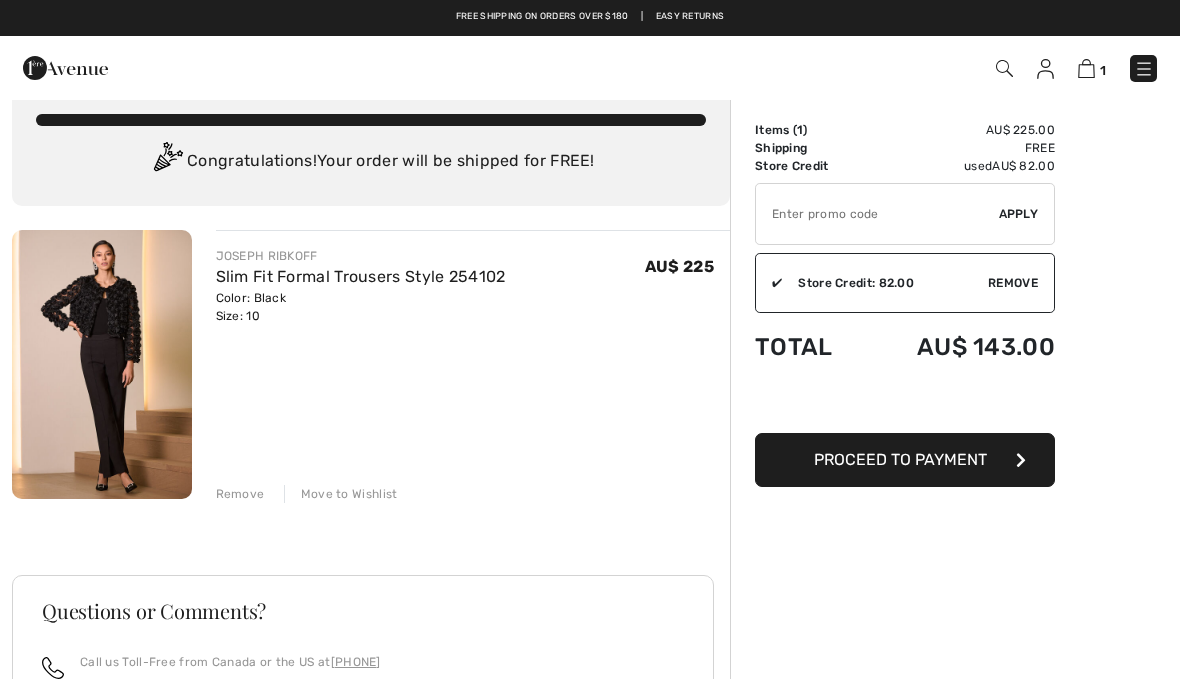 click on "Proceed to Payment" at bounding box center [900, 459] 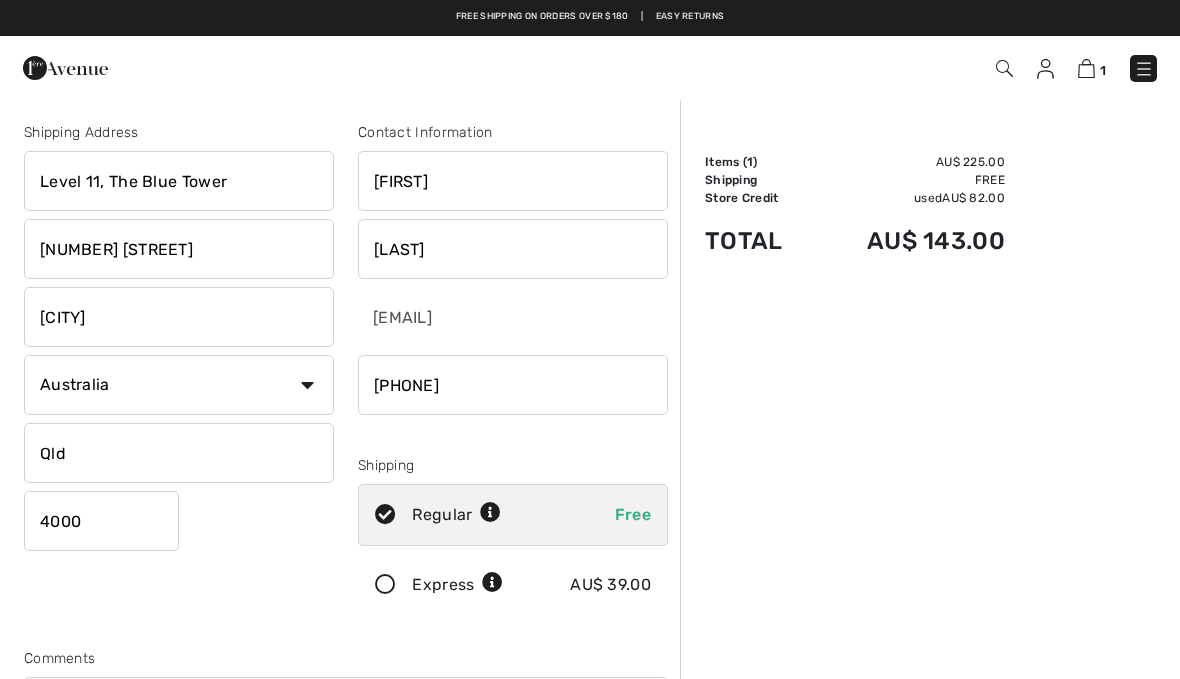 scroll, scrollTop: 0, scrollLeft: 0, axis: both 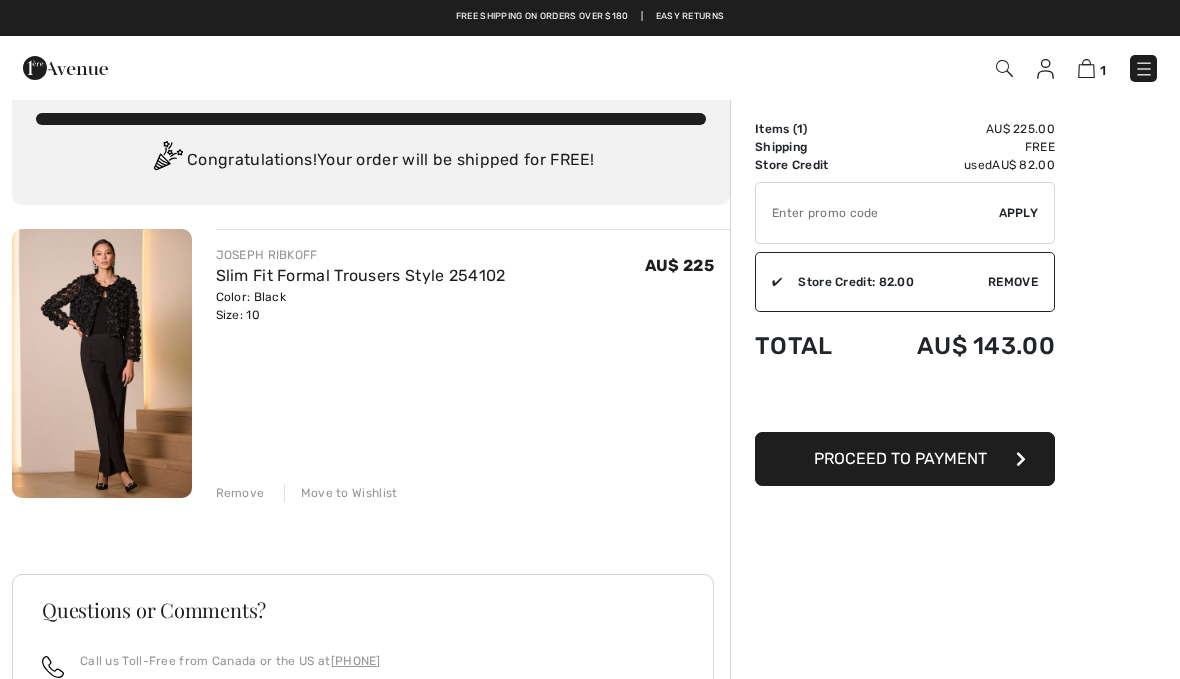 click at bounding box center (877, 213) 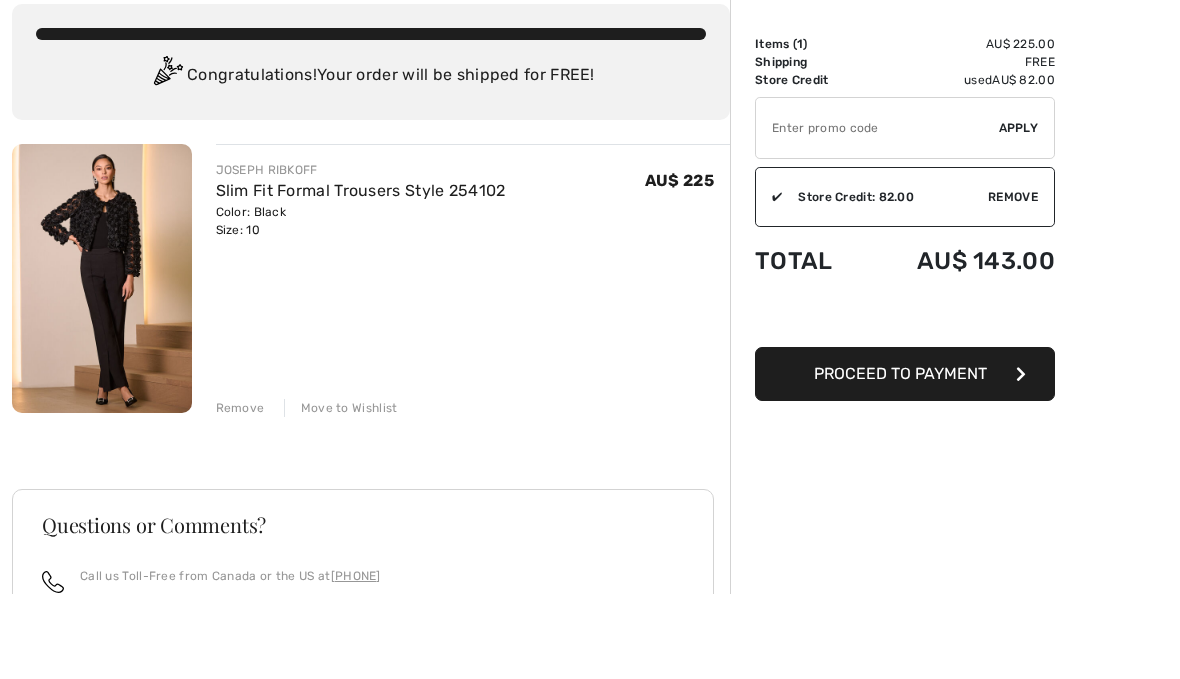 scroll, scrollTop: 118, scrollLeft: 0, axis: vertical 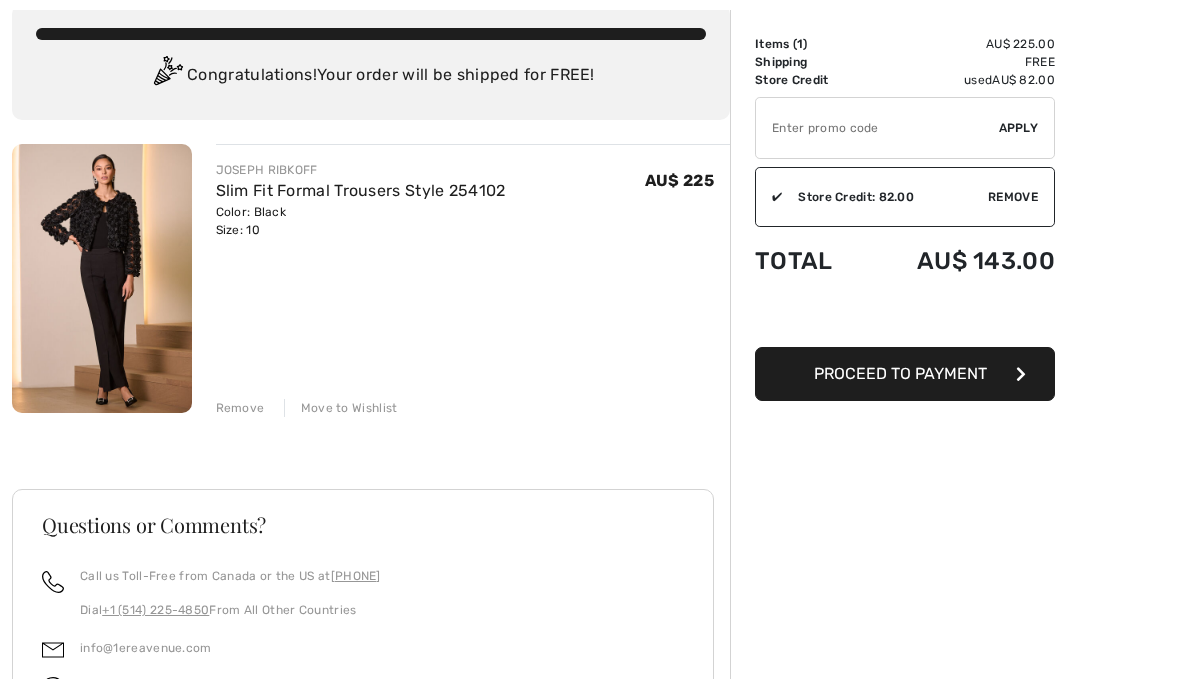 click on "Proceed to Payment" at bounding box center [905, 374] 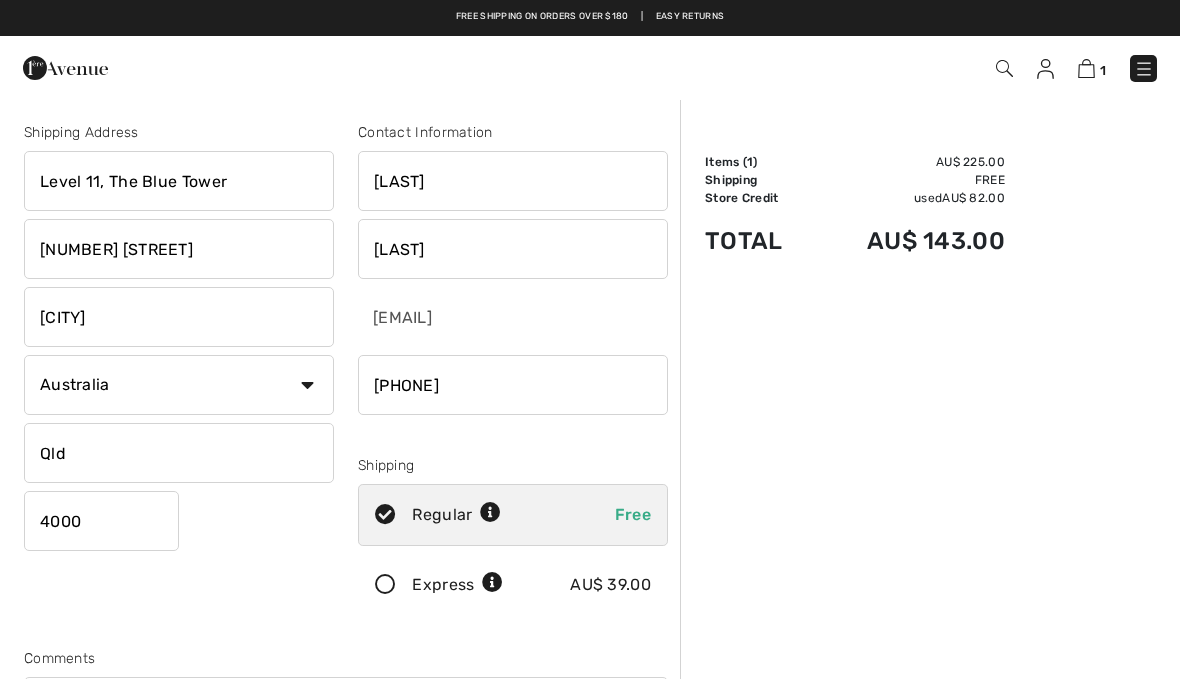 scroll, scrollTop: 0, scrollLeft: 0, axis: both 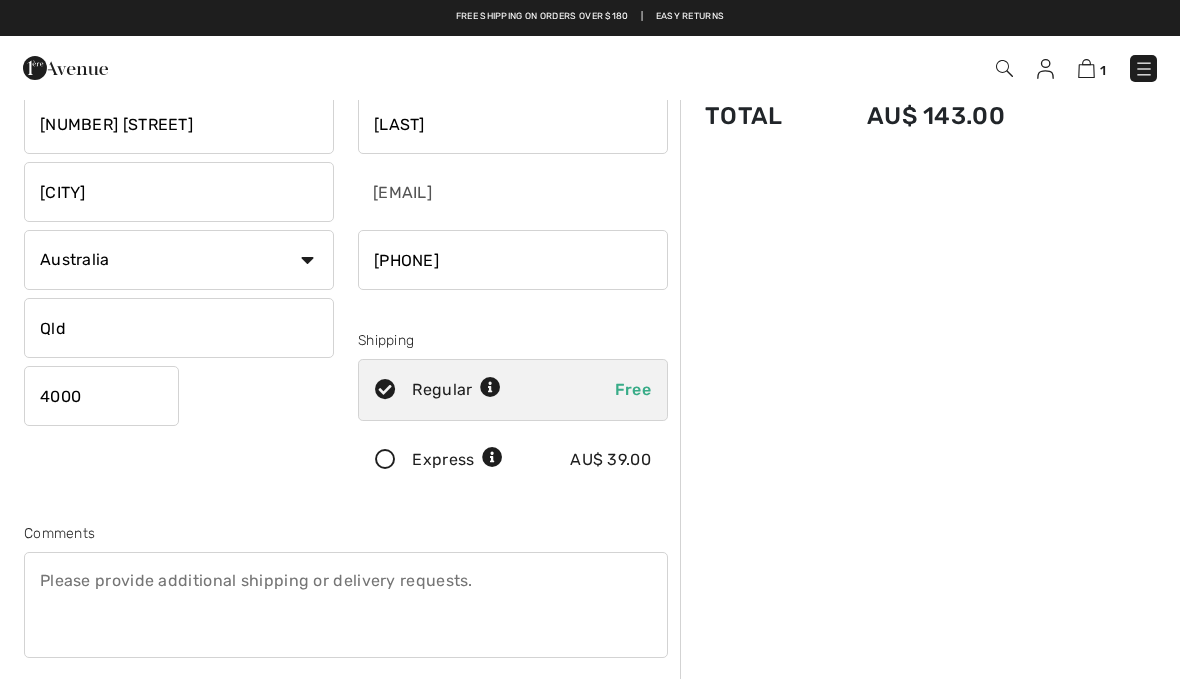 click at bounding box center (346, 605) 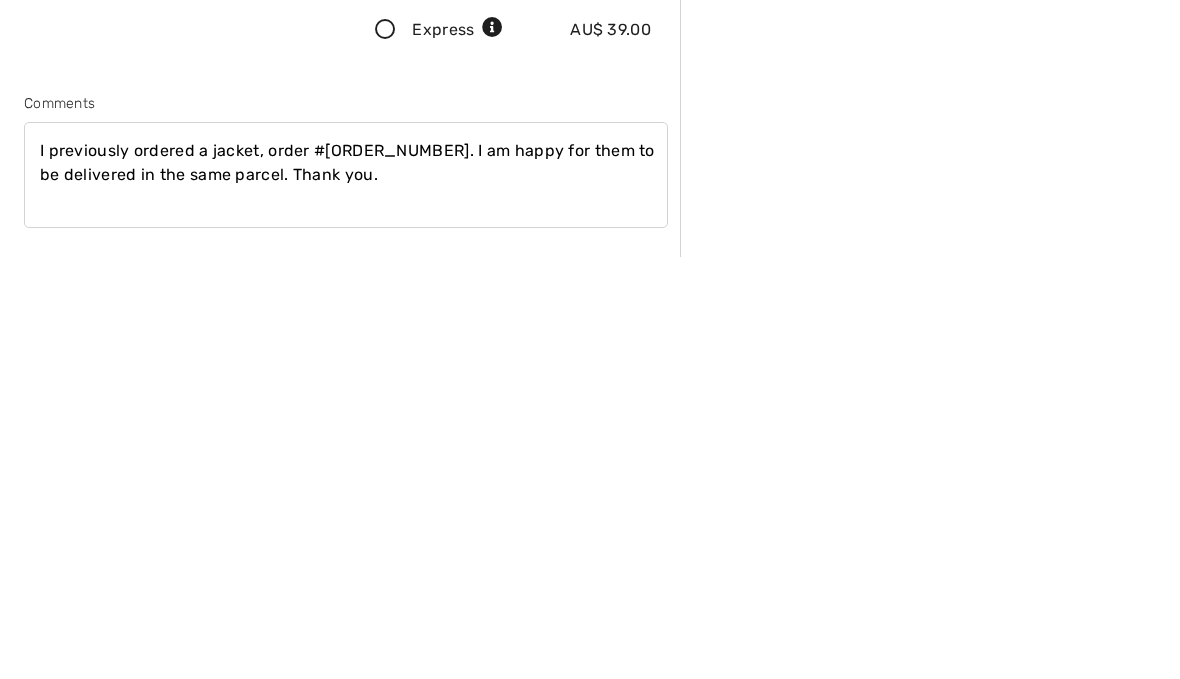 scroll, scrollTop: 556, scrollLeft: 0, axis: vertical 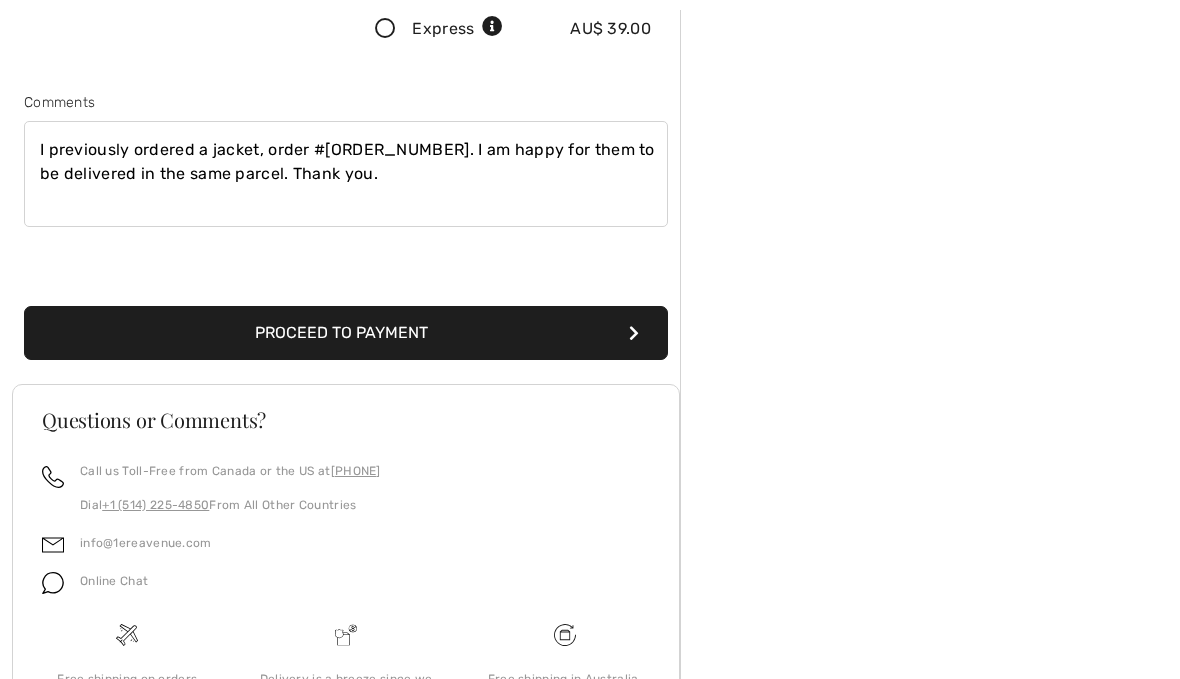 type on "I previously ordered a jacket, order #250808-1381611. I am happy for them to be delivered in the same parcel. Thank you." 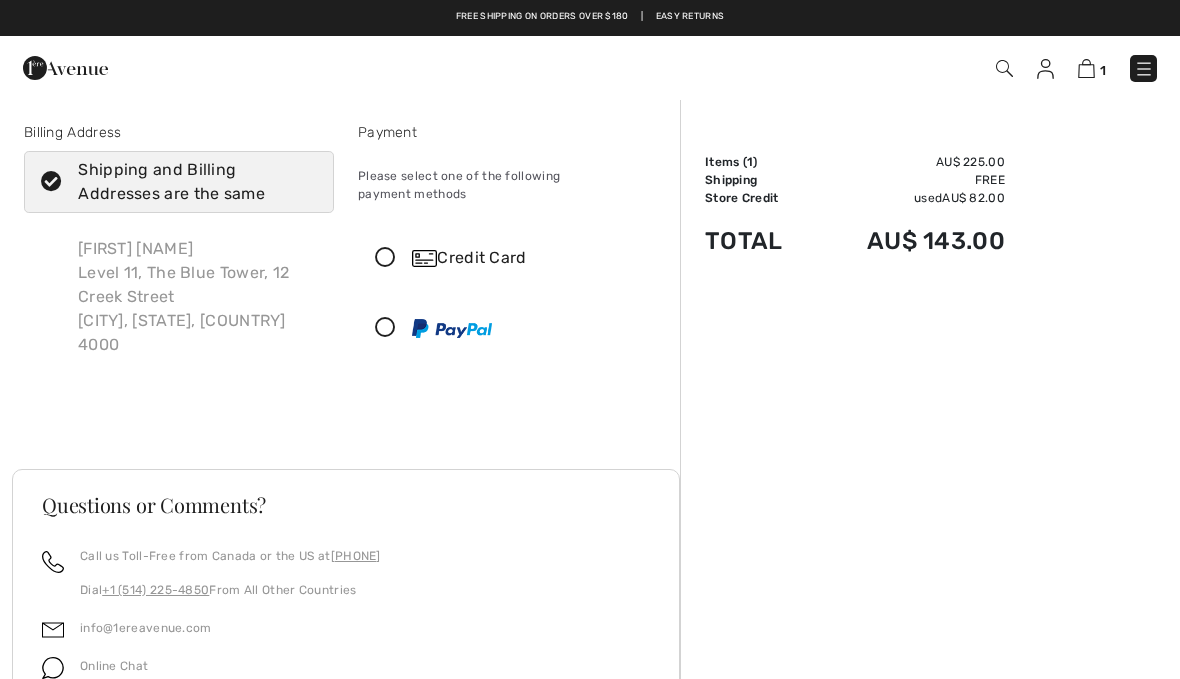 scroll, scrollTop: 0, scrollLeft: 0, axis: both 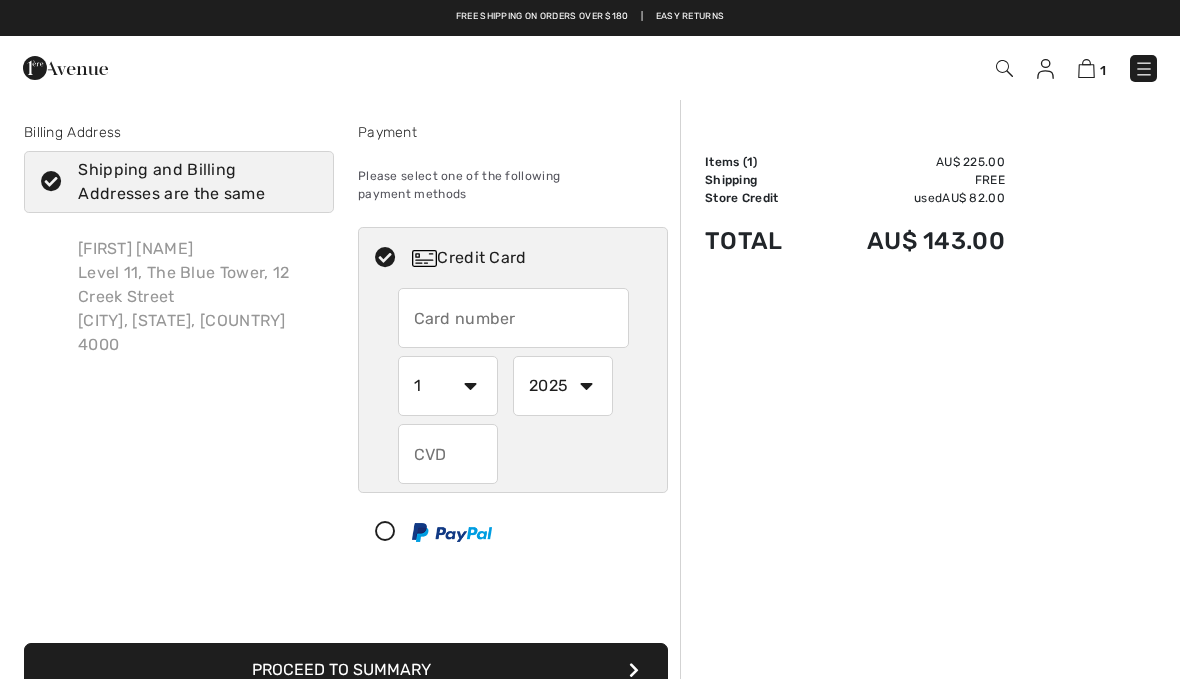 click at bounding box center [513, 318] 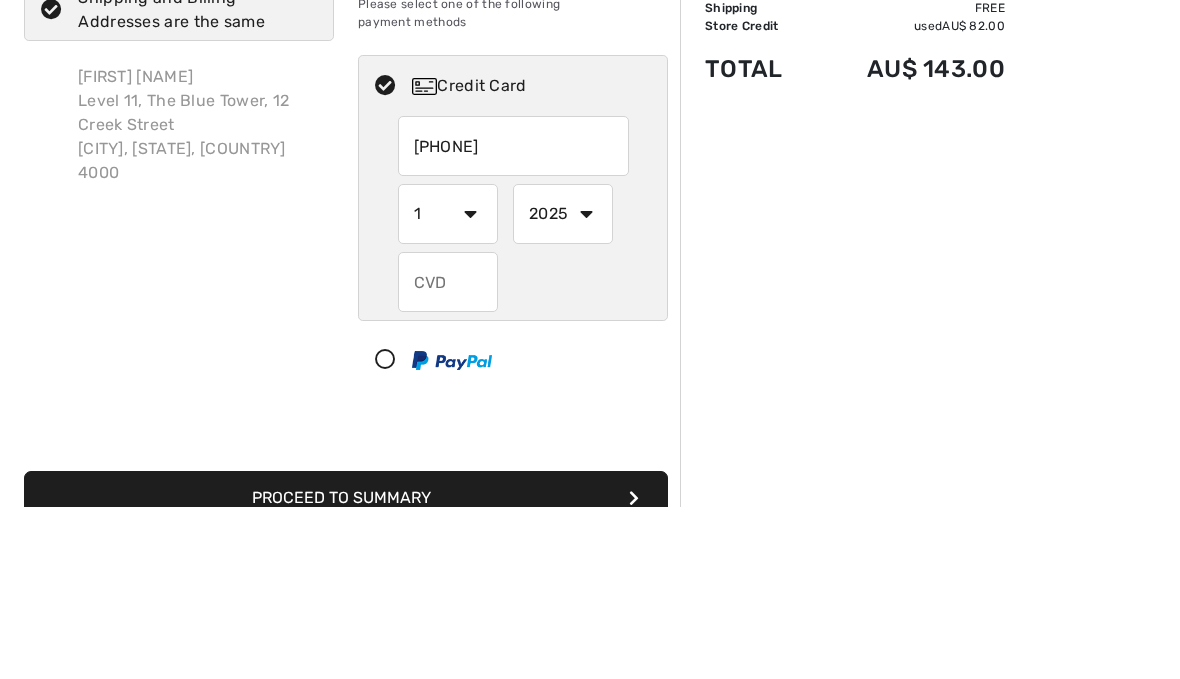 type on "[PHONE]" 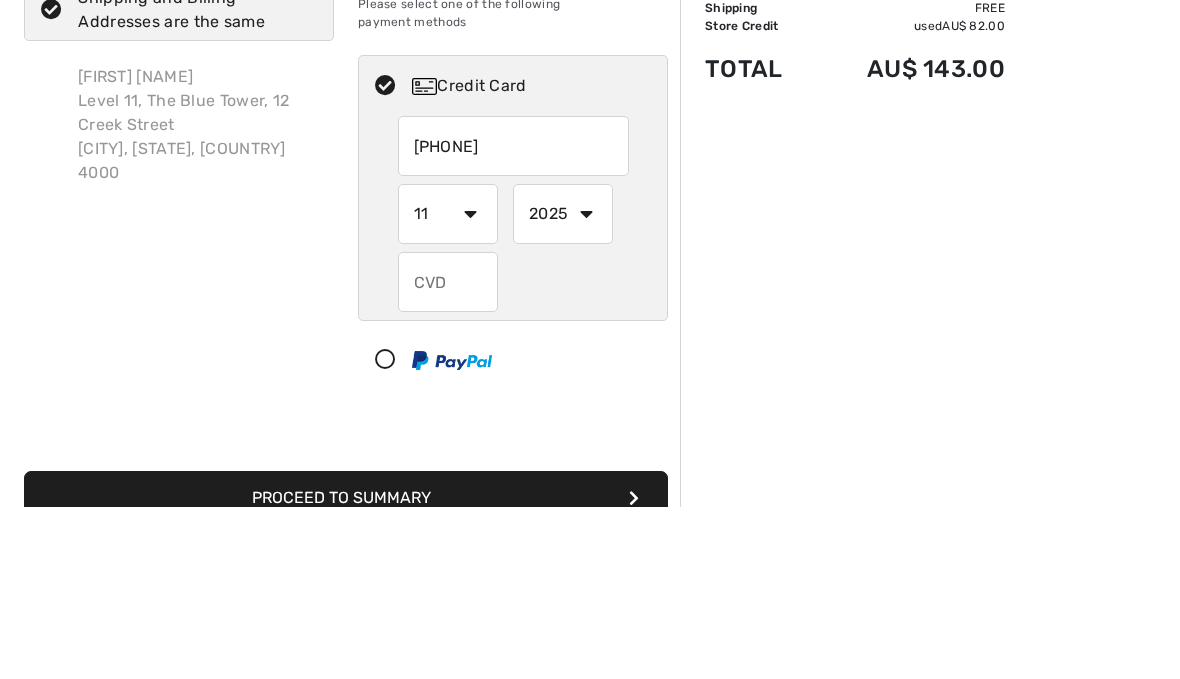 scroll, scrollTop: 172, scrollLeft: 0, axis: vertical 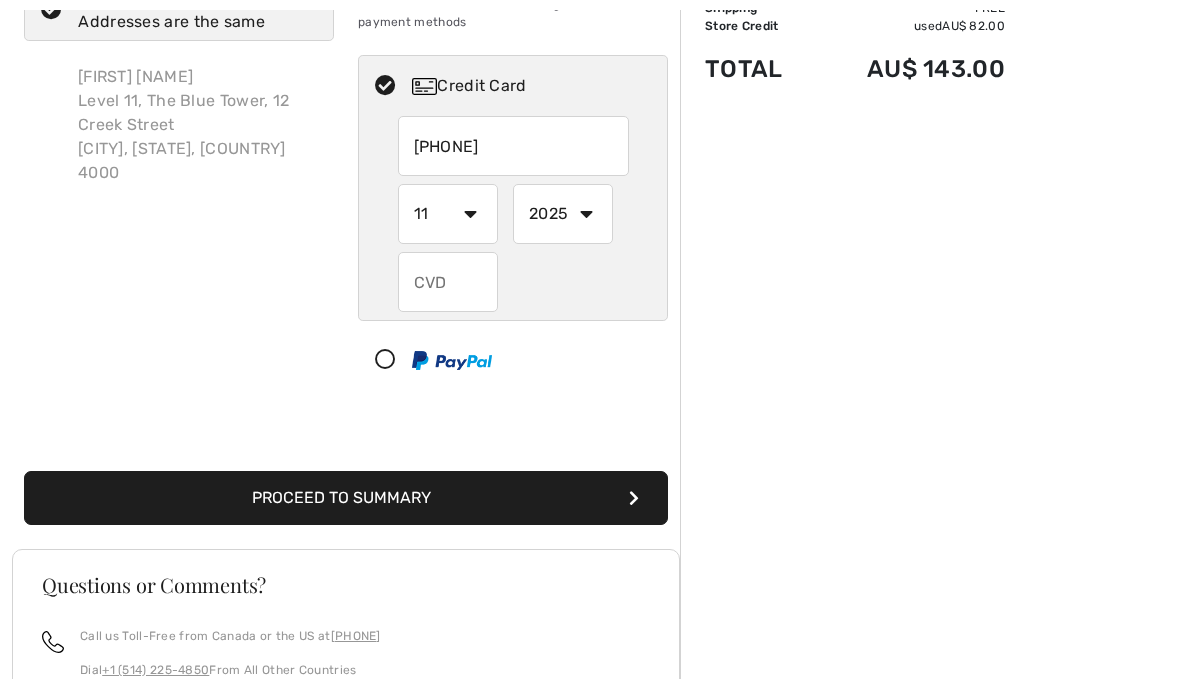 click at bounding box center (448, 282) 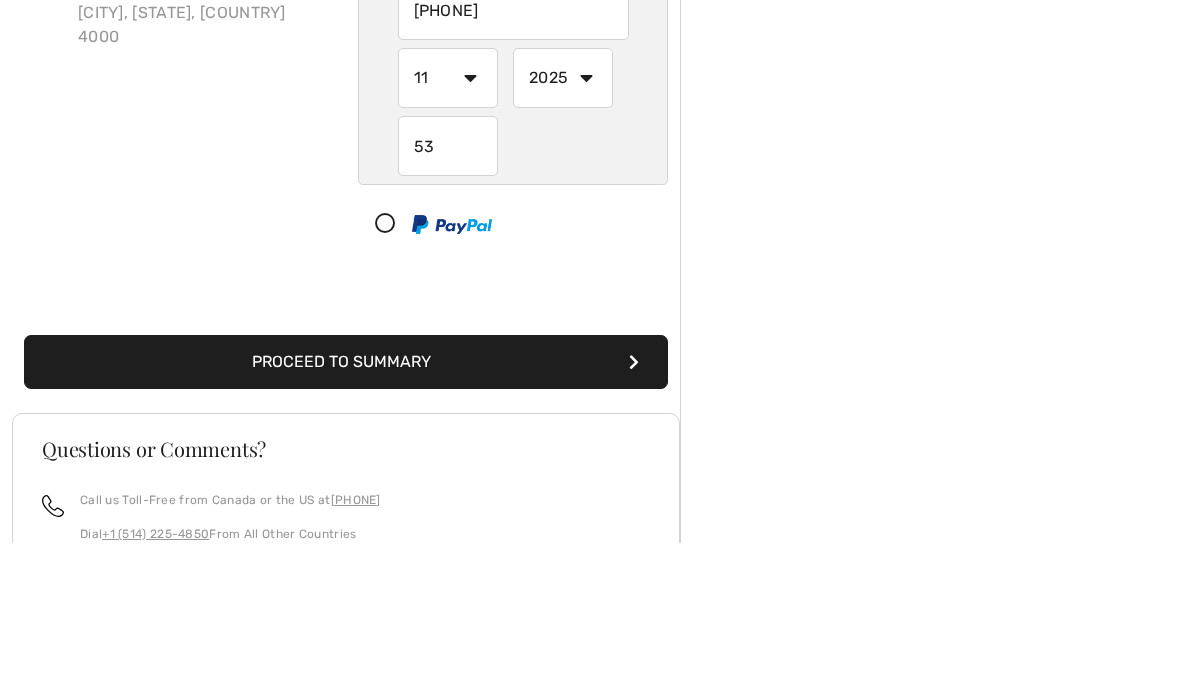 type on "538" 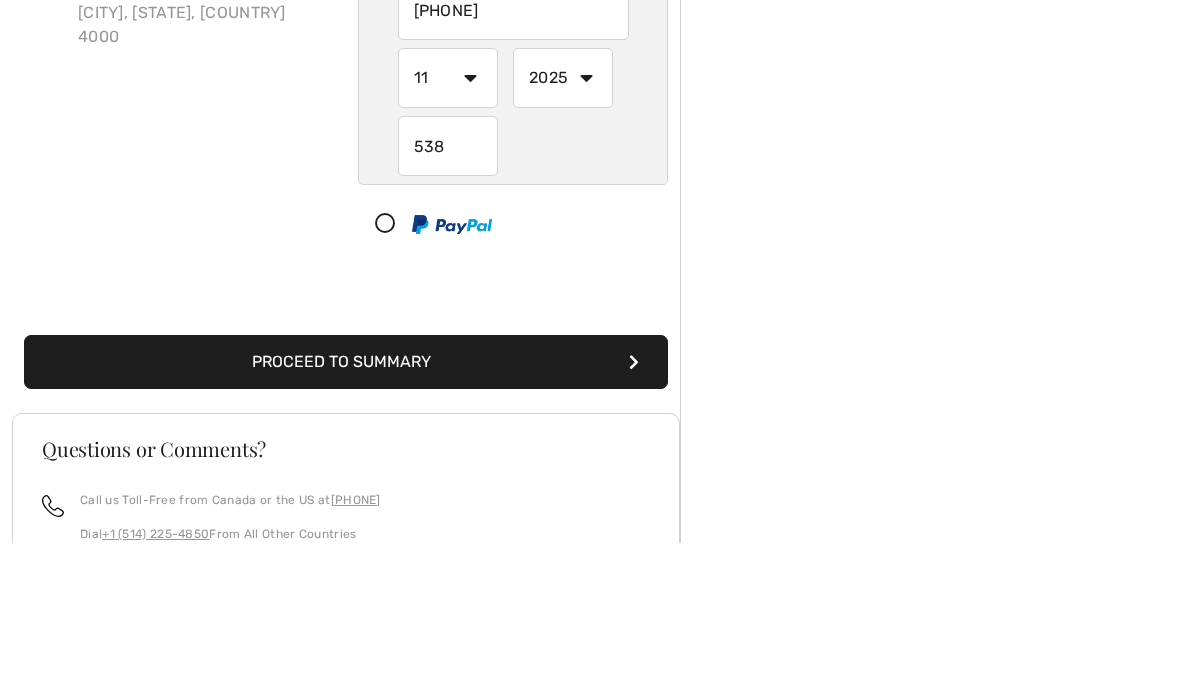 scroll, scrollTop: 308, scrollLeft: 0, axis: vertical 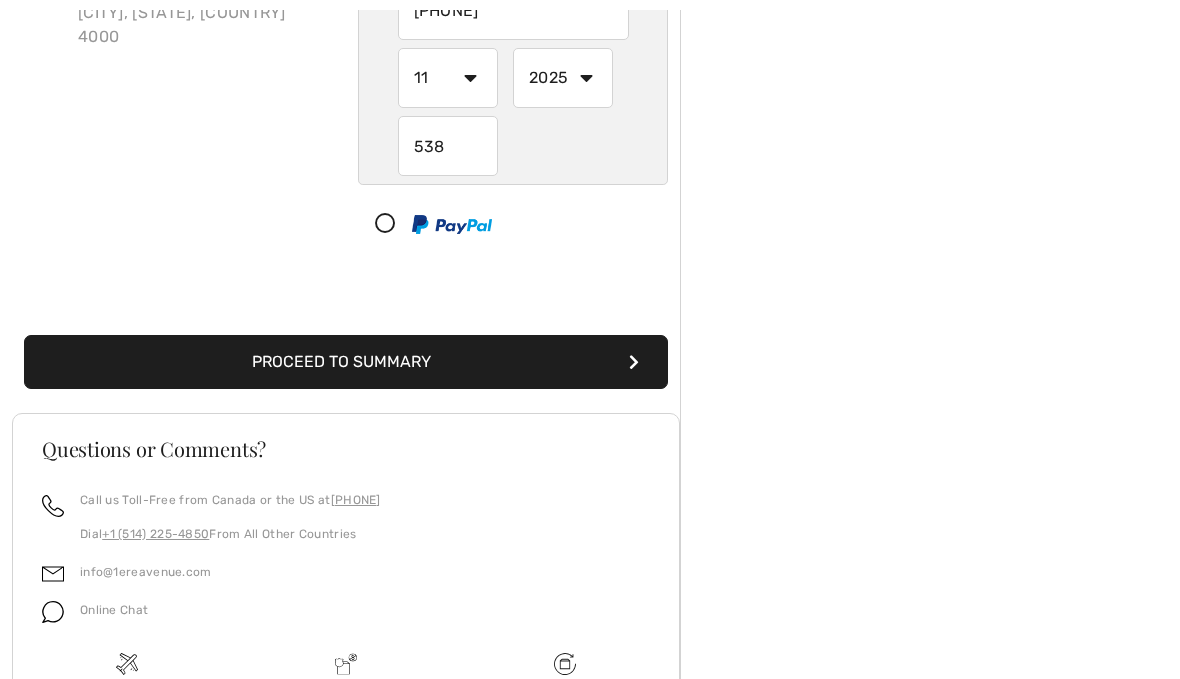 click on "Proceed to Summary" at bounding box center [346, 362] 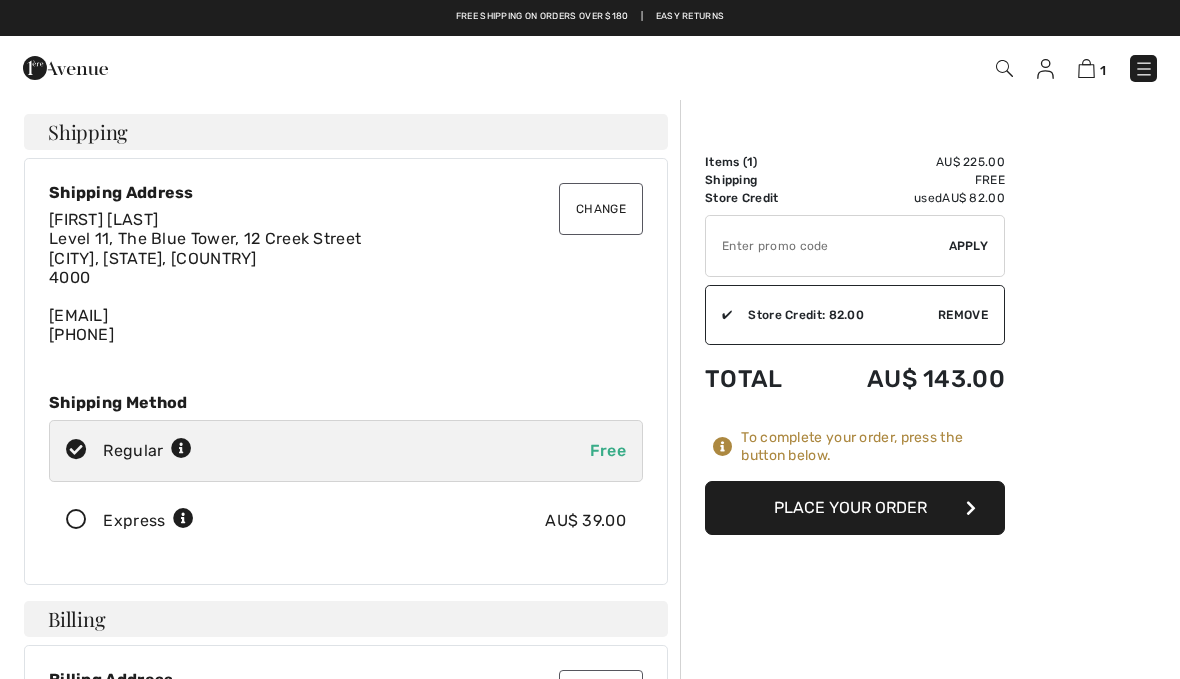 scroll, scrollTop: 0, scrollLeft: 0, axis: both 